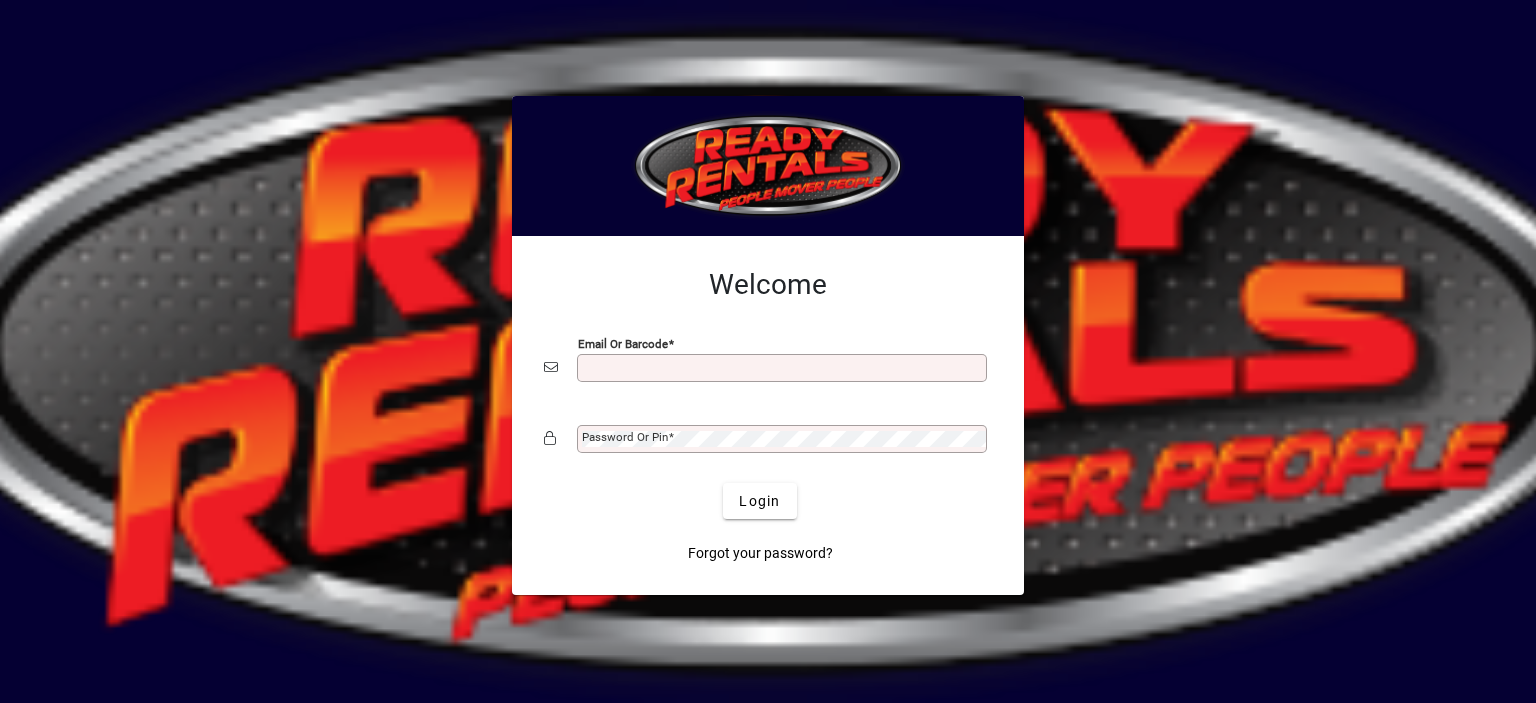 scroll, scrollTop: 0, scrollLeft: 0, axis: both 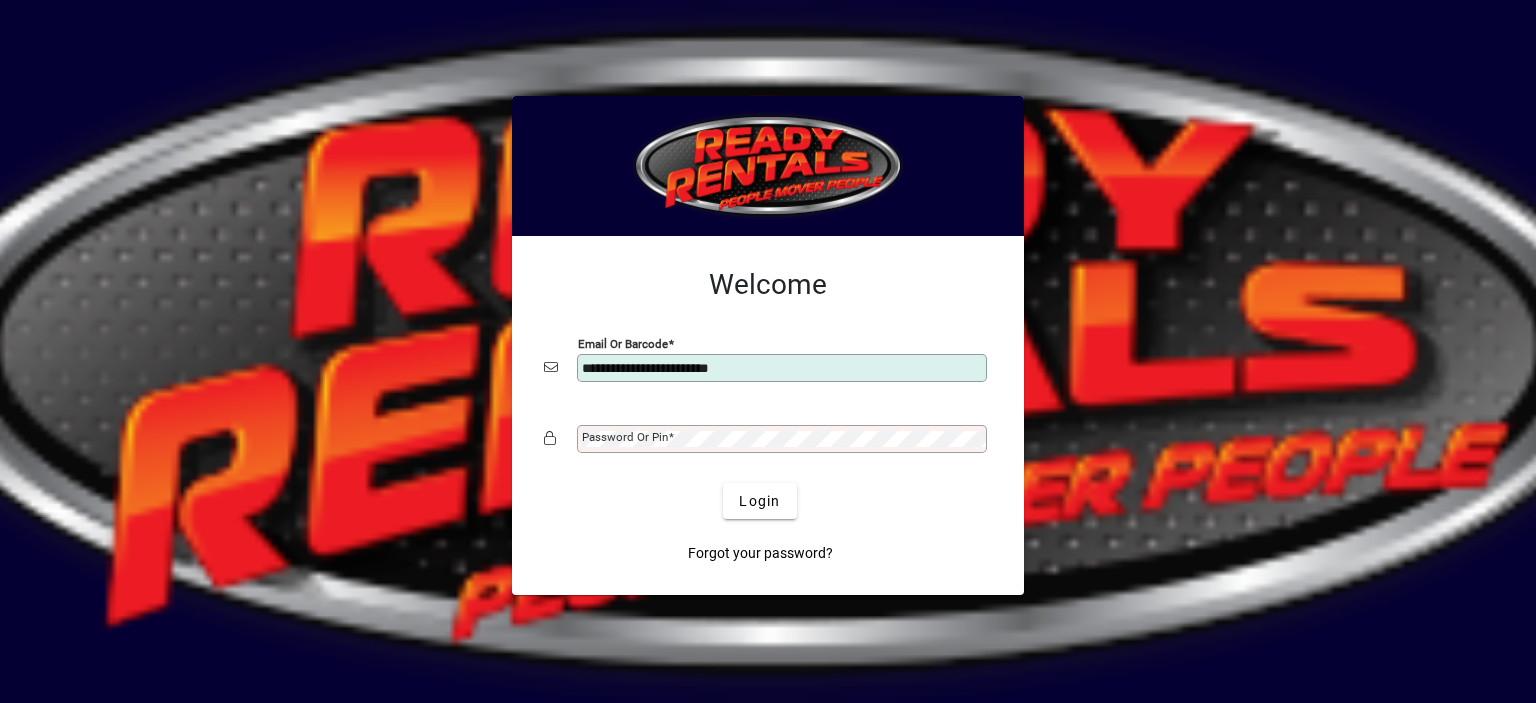 click on "Password or Pin" at bounding box center (625, 437) 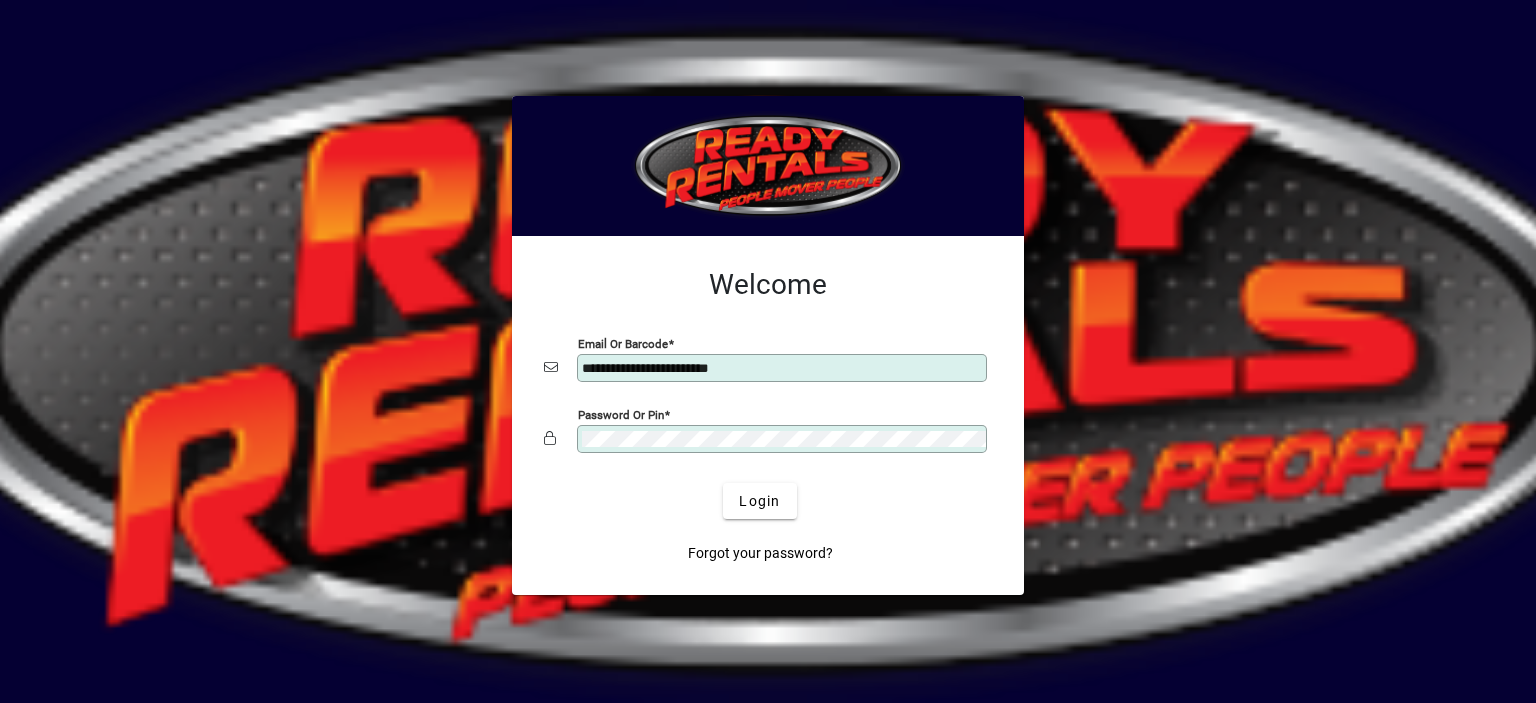 click on "Login" 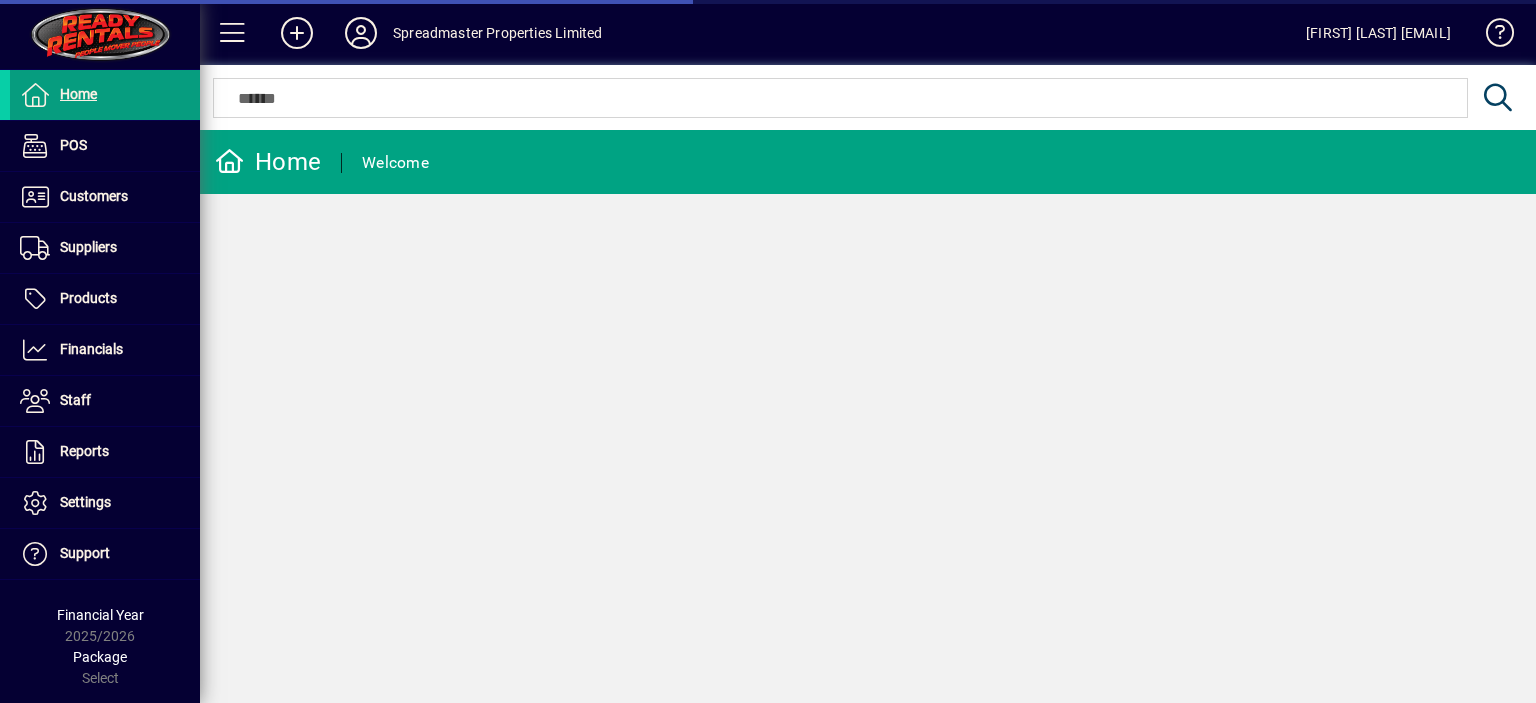scroll, scrollTop: 0, scrollLeft: 0, axis: both 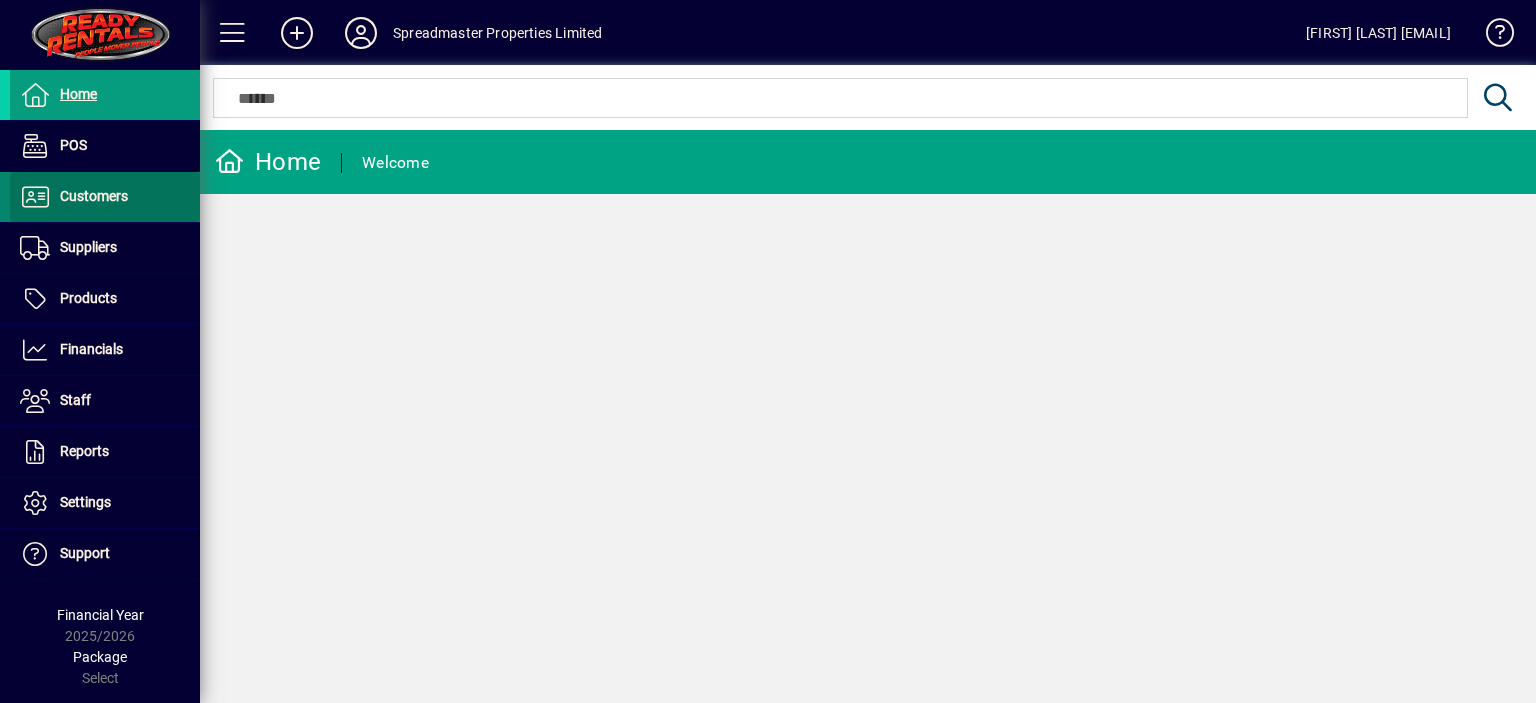 click on "Customers" at bounding box center (94, 196) 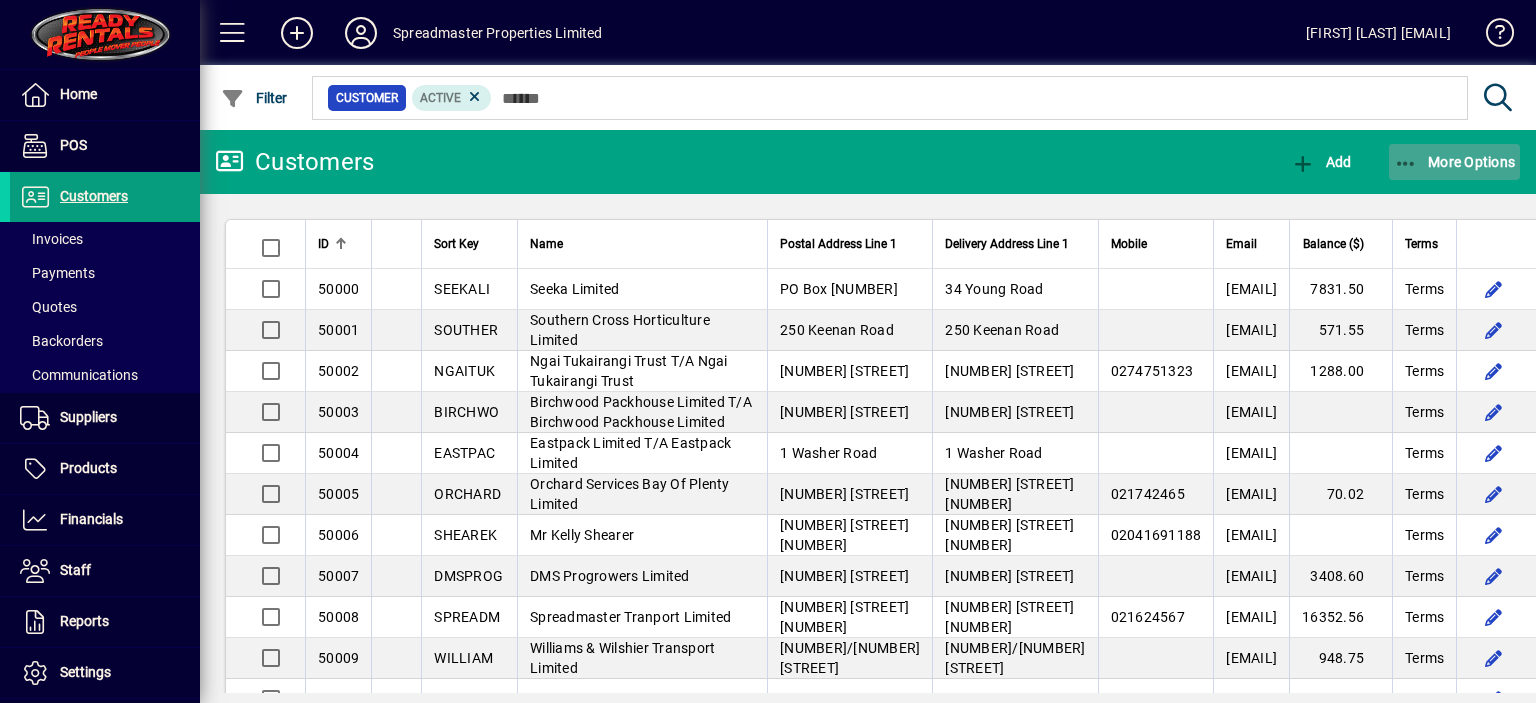 click on "More Options" 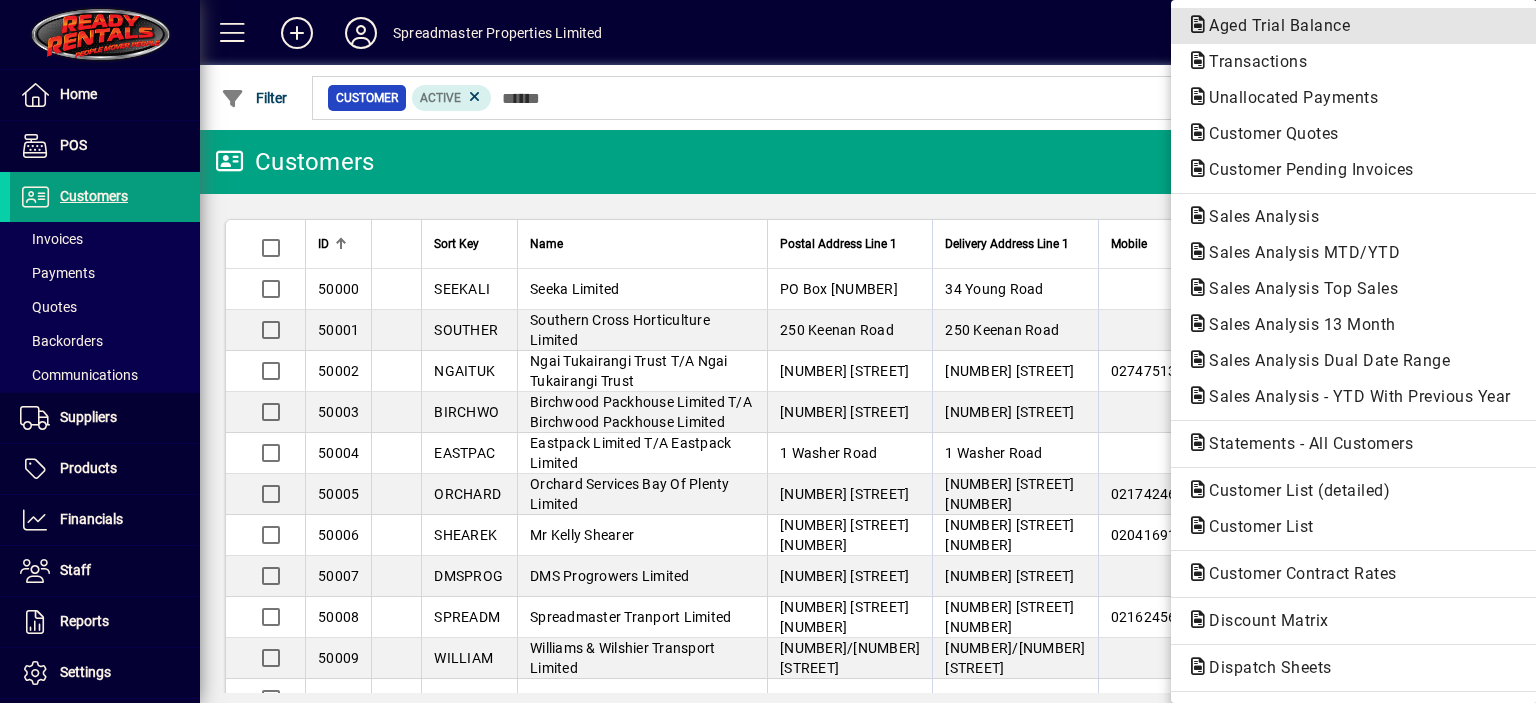 click on "Aged Trial Balance" 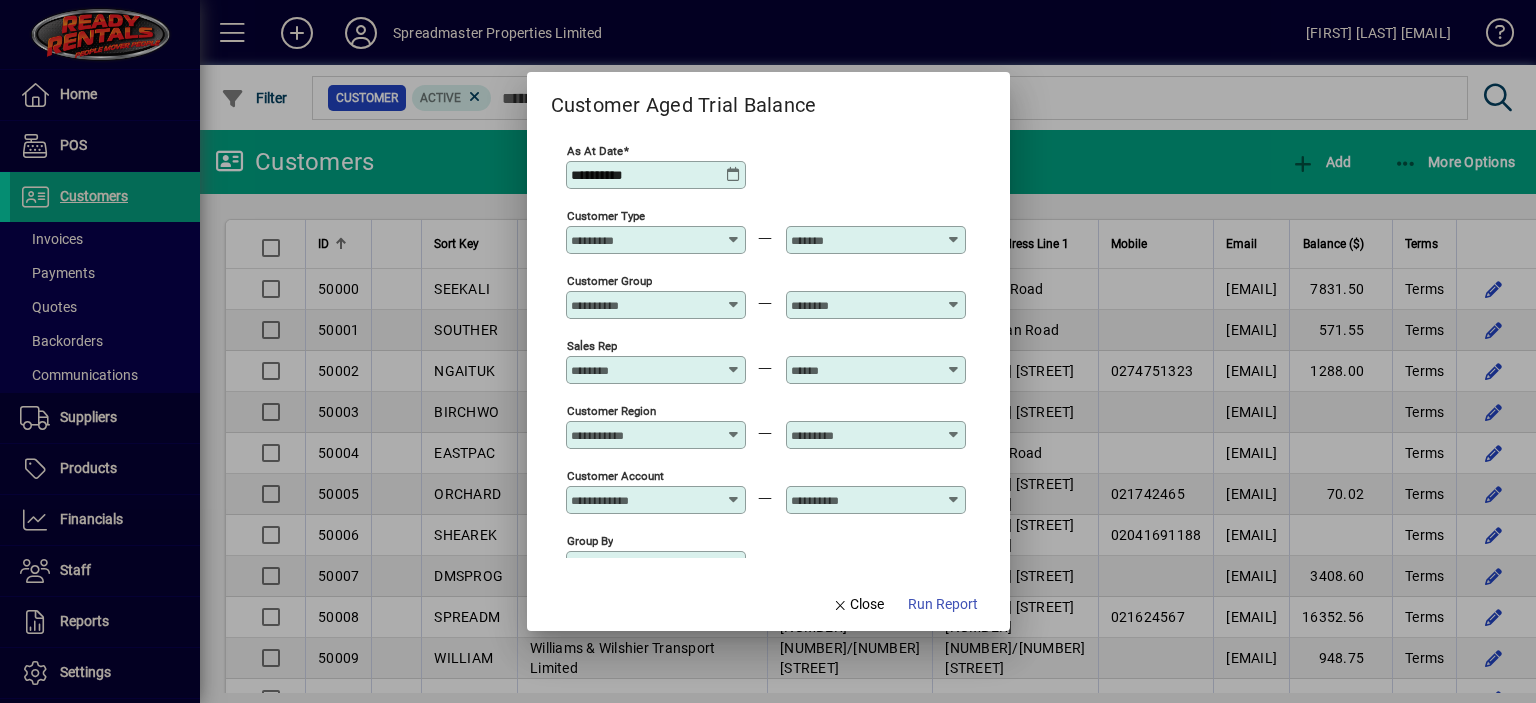 scroll, scrollTop: 148, scrollLeft: 0, axis: vertical 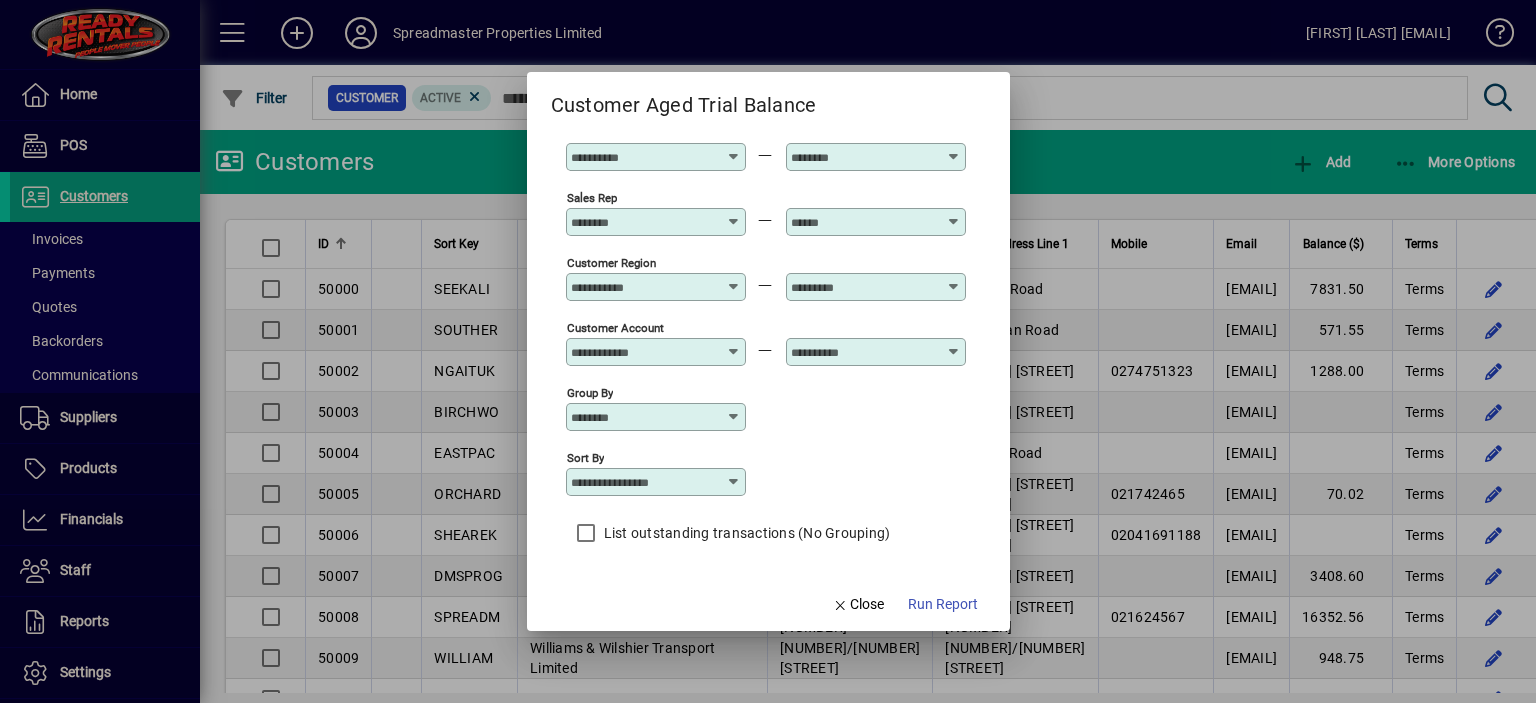 click at bounding box center [734, 482] 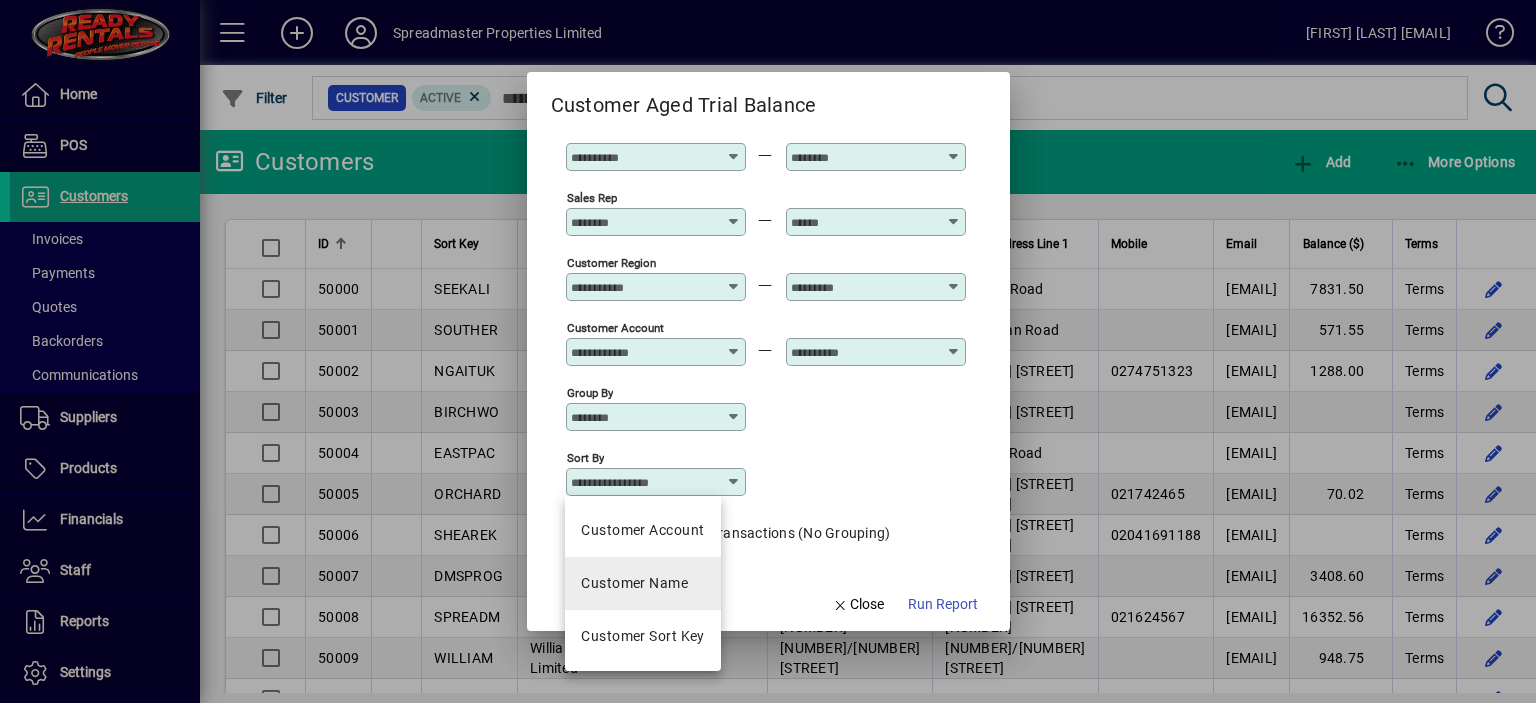 click on "Customer Name" at bounding box center [634, 583] 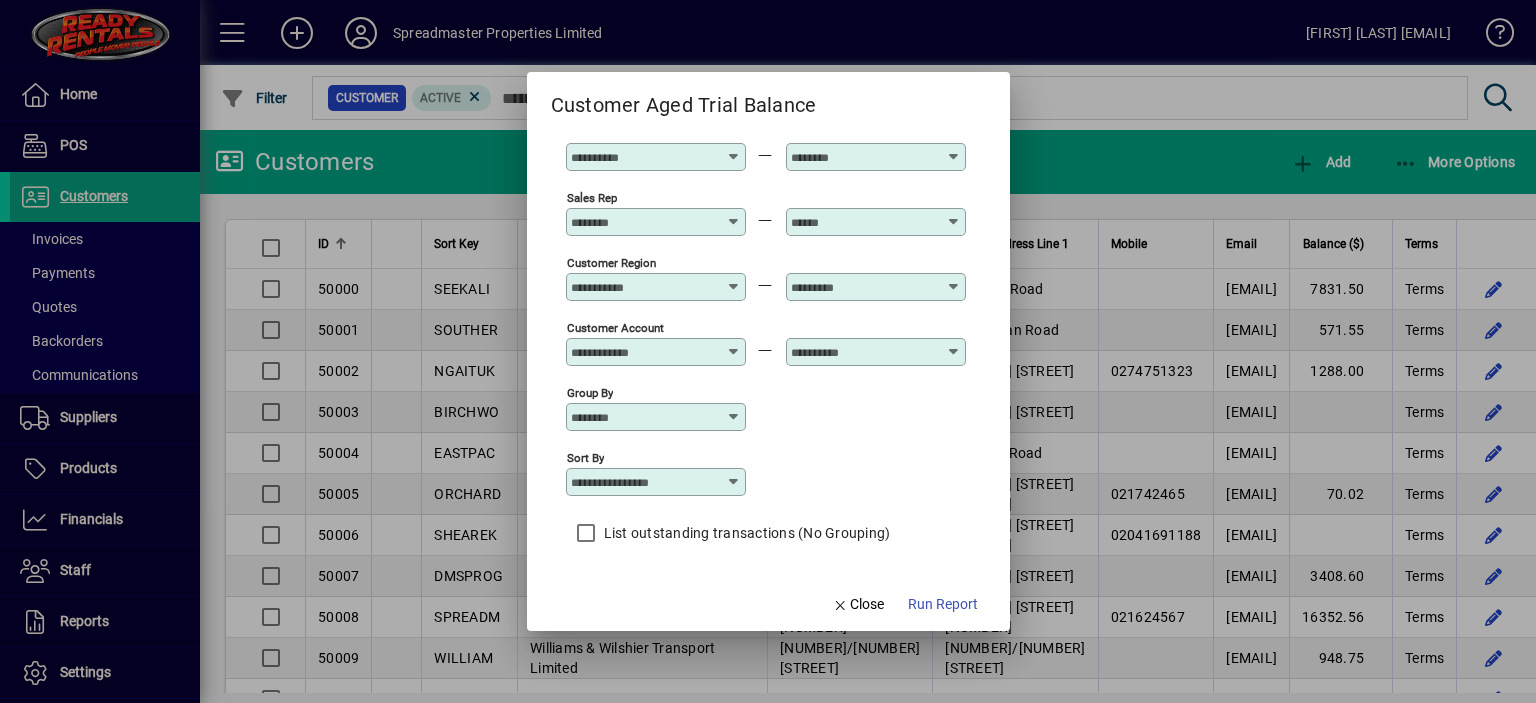 type on "**********" 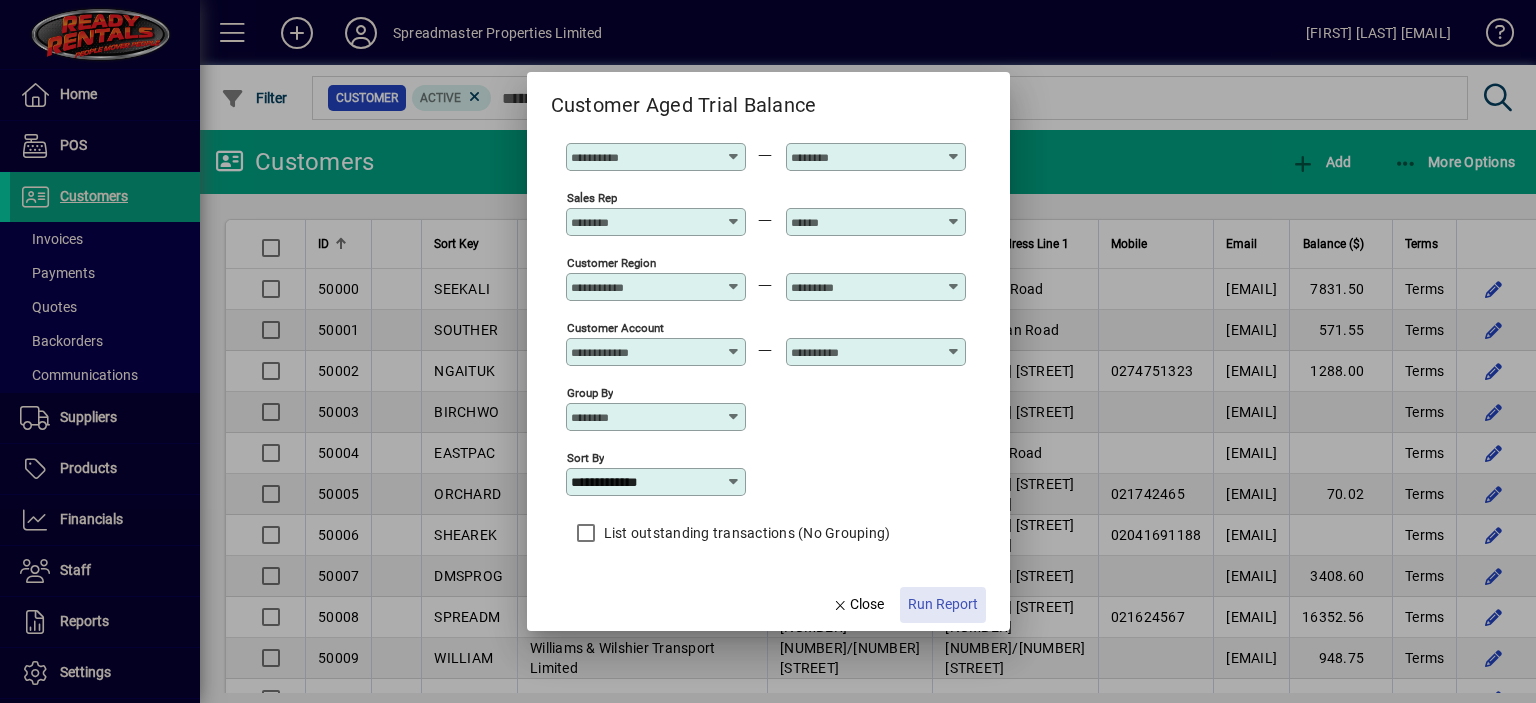 click on "Run Report" 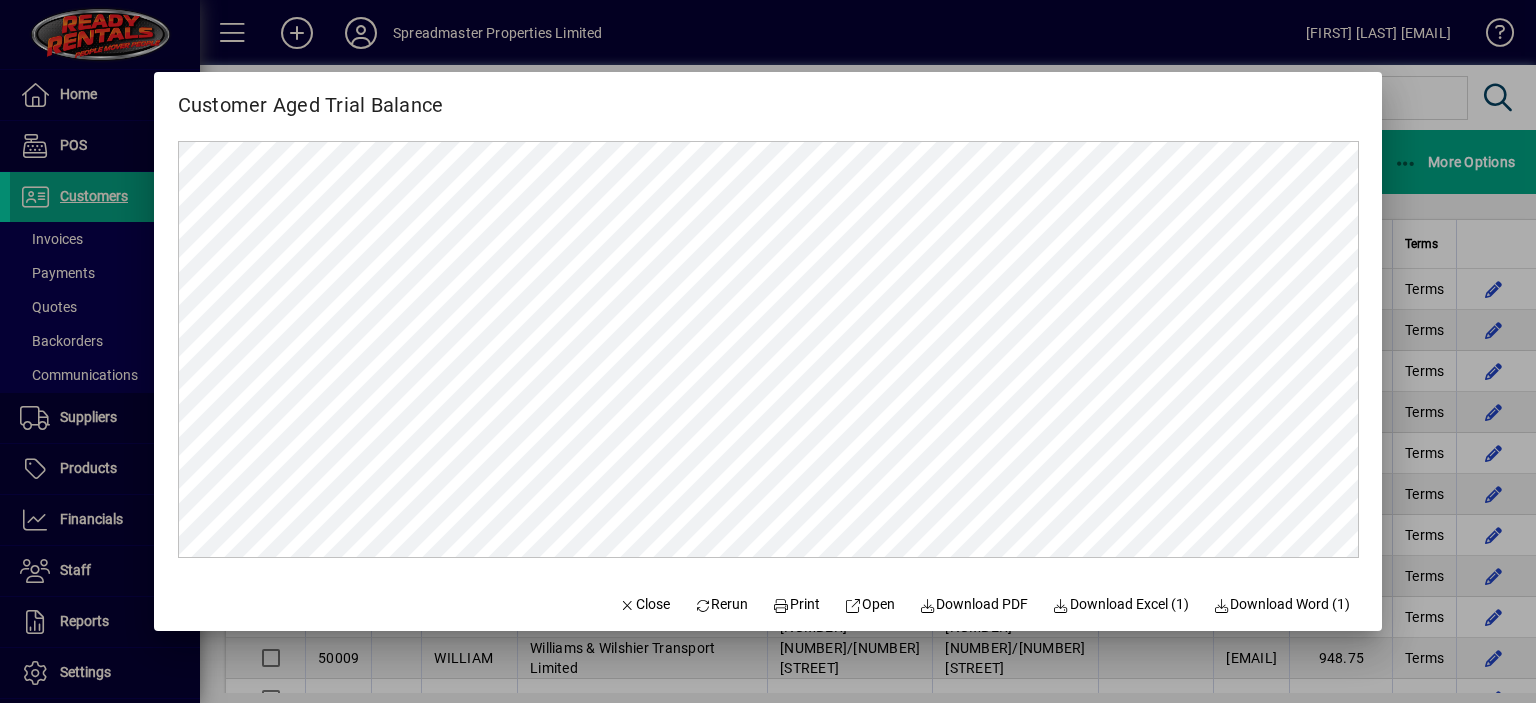 scroll, scrollTop: 0, scrollLeft: 0, axis: both 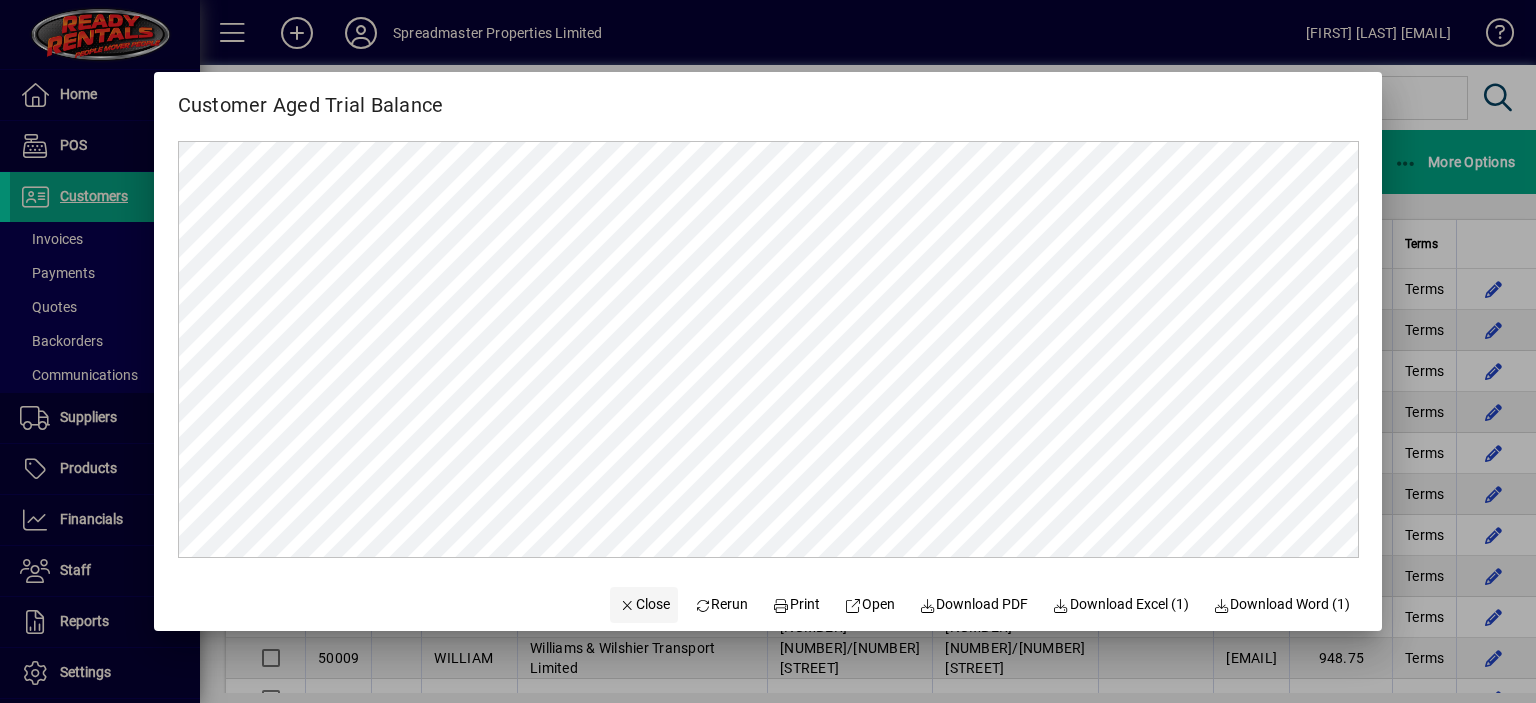 click on "Close" 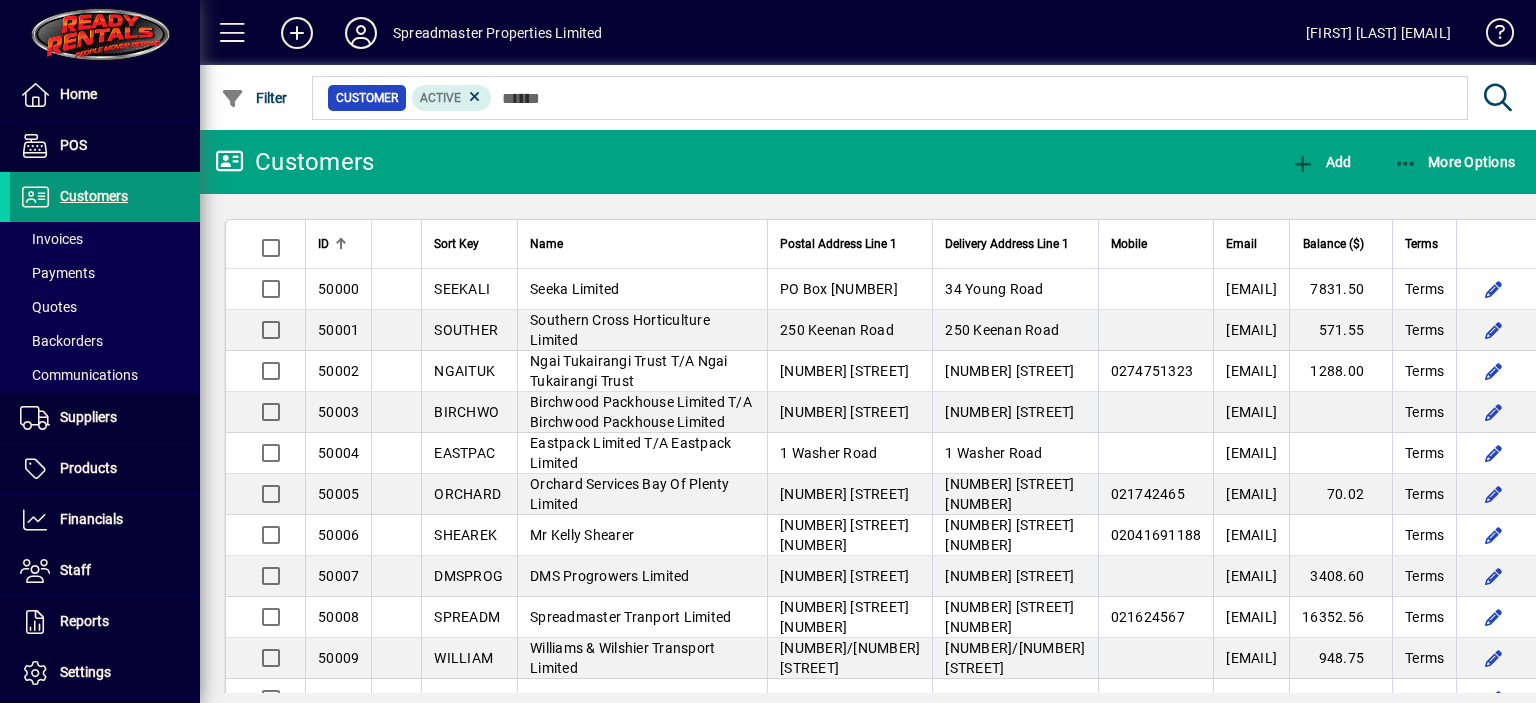 click on "Customers" at bounding box center [94, 196] 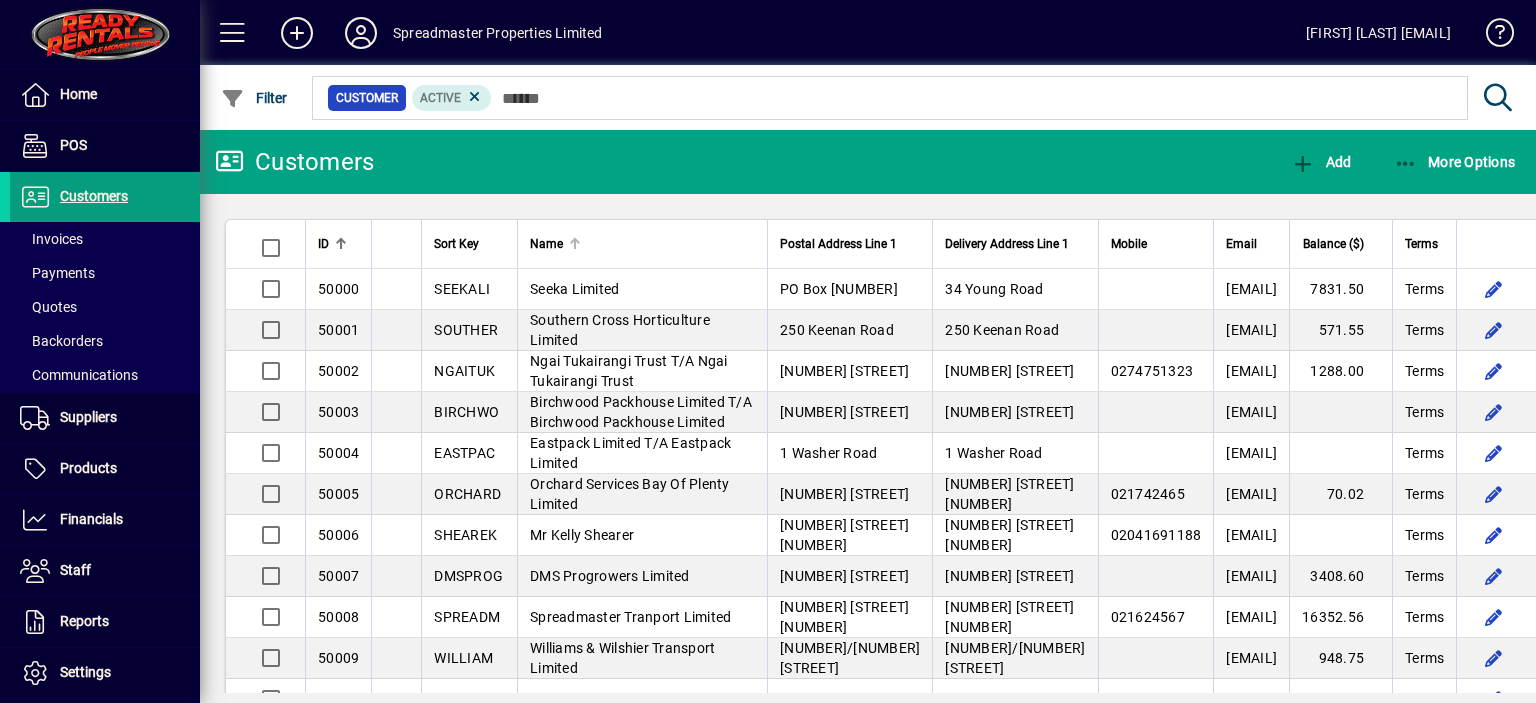 click at bounding box center [575, 244] 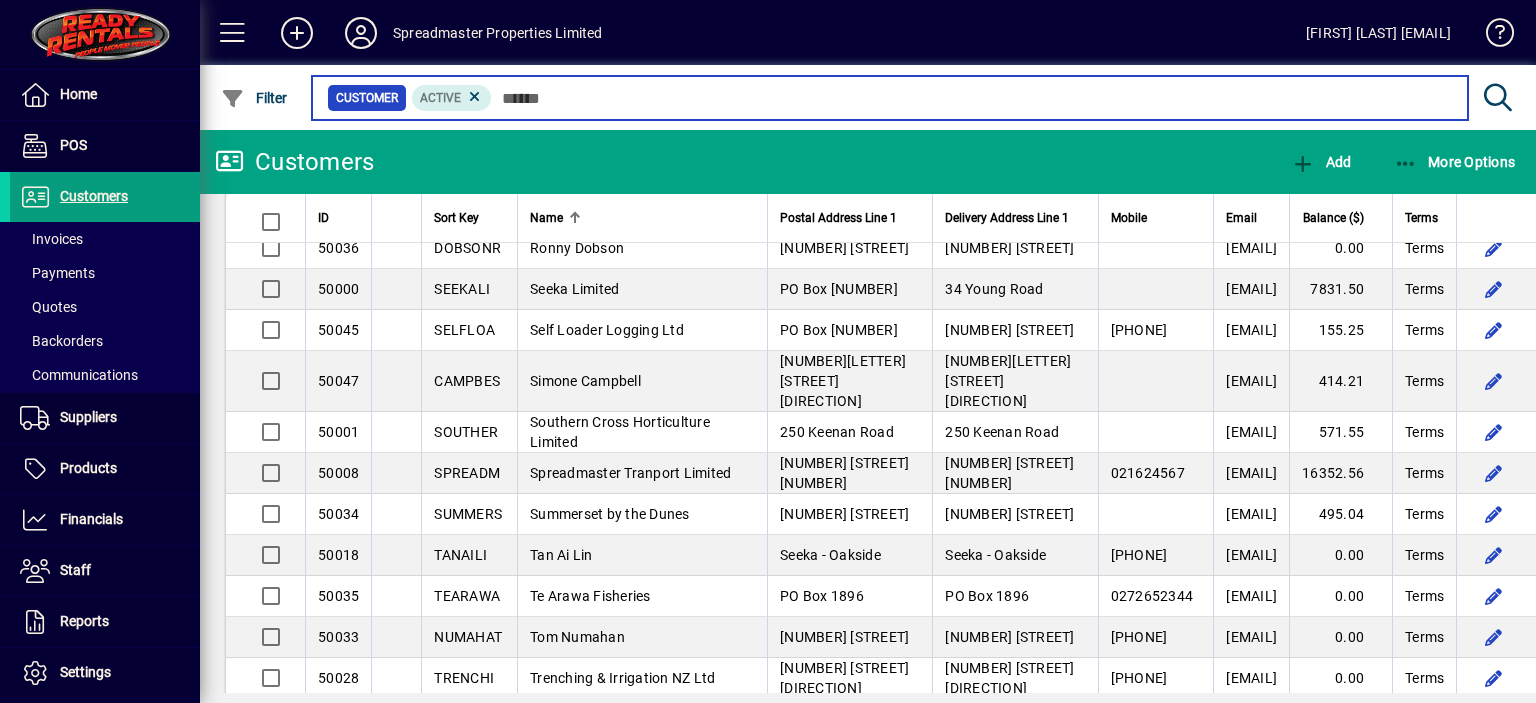 scroll, scrollTop: 1400, scrollLeft: 0, axis: vertical 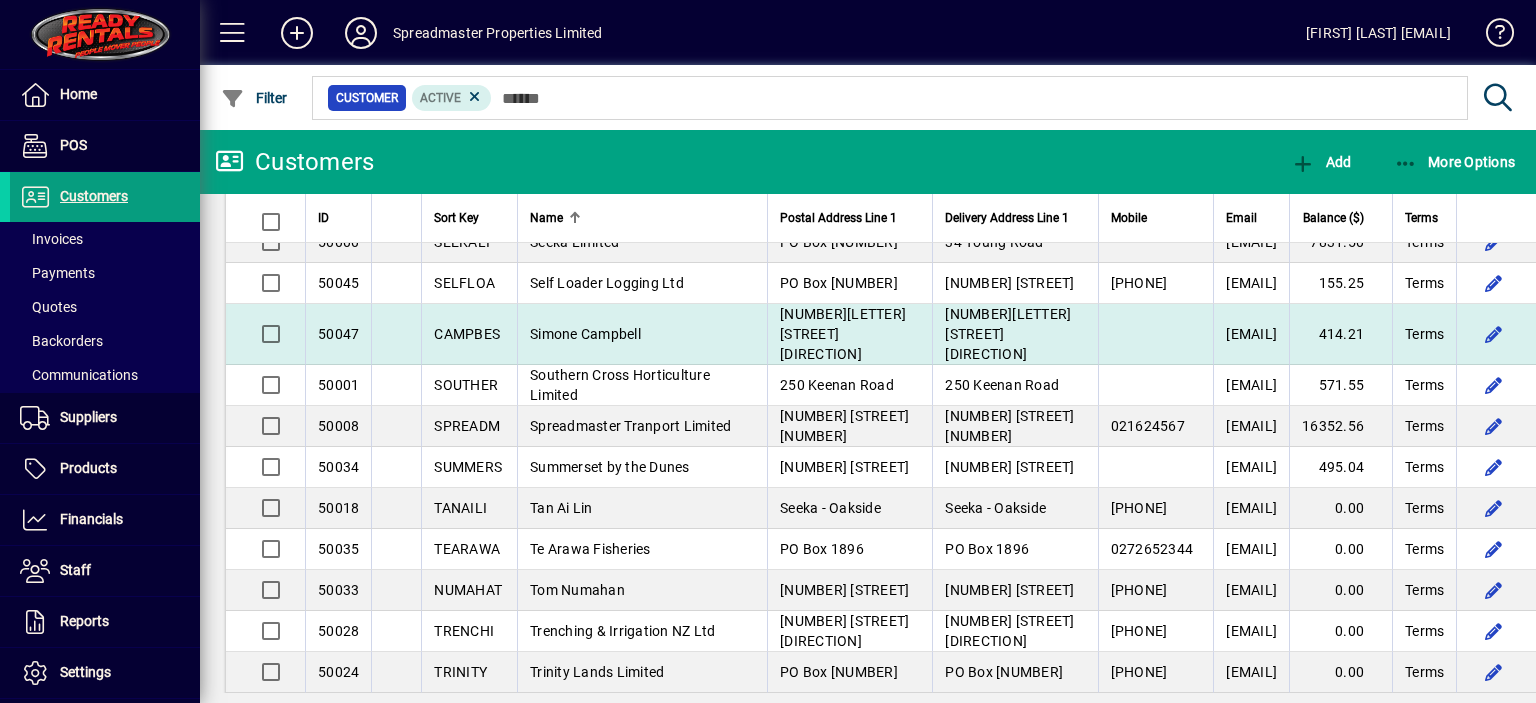 click on "Simone Campbell" at bounding box center (585, 334) 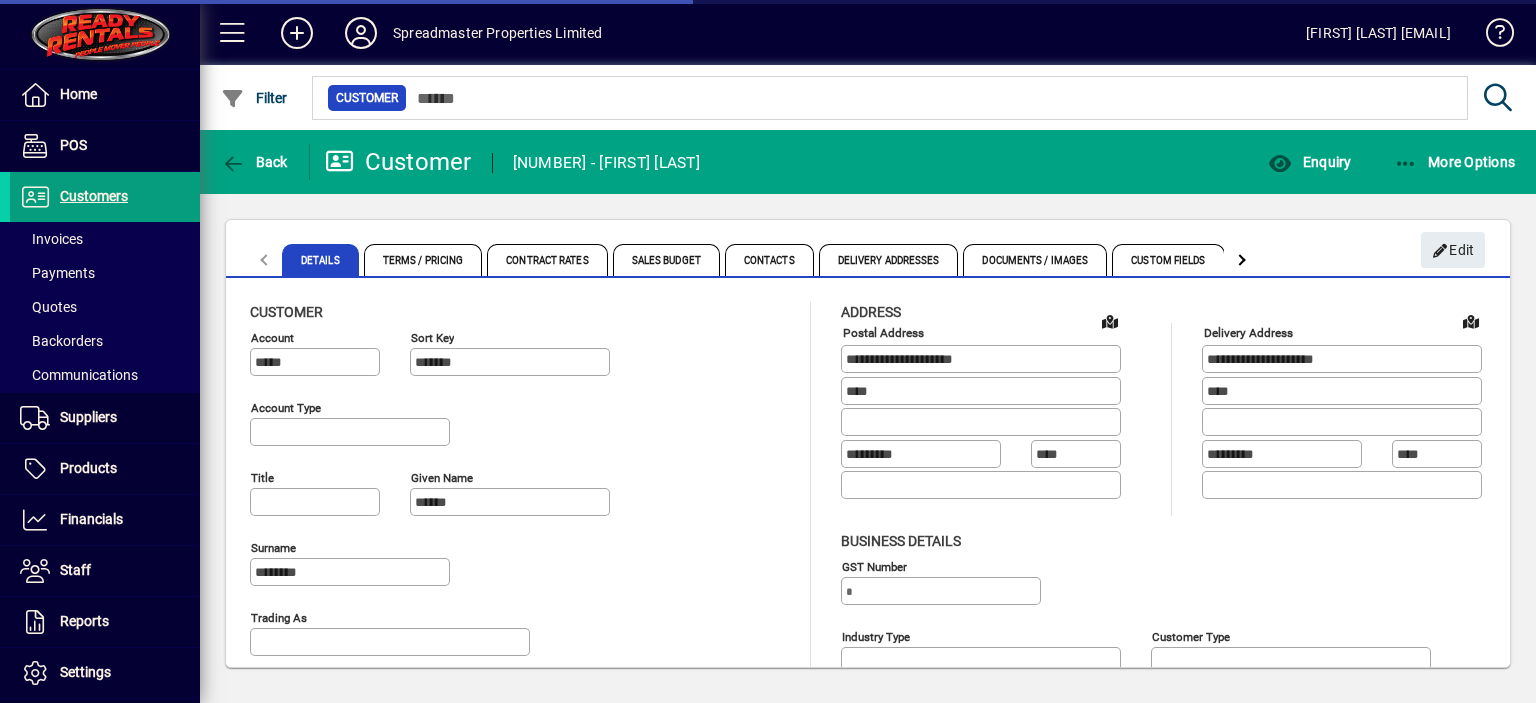 type on "**********" 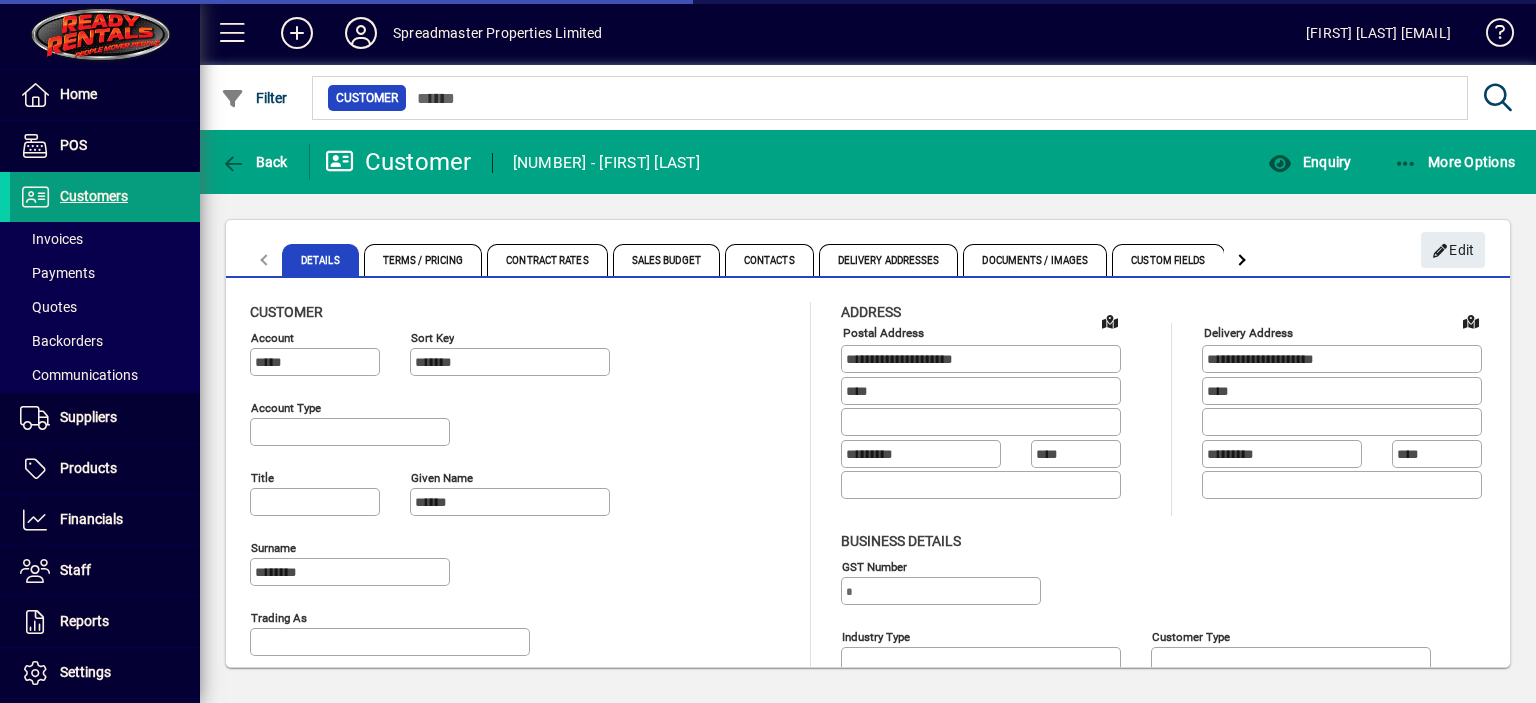 type on "**********" 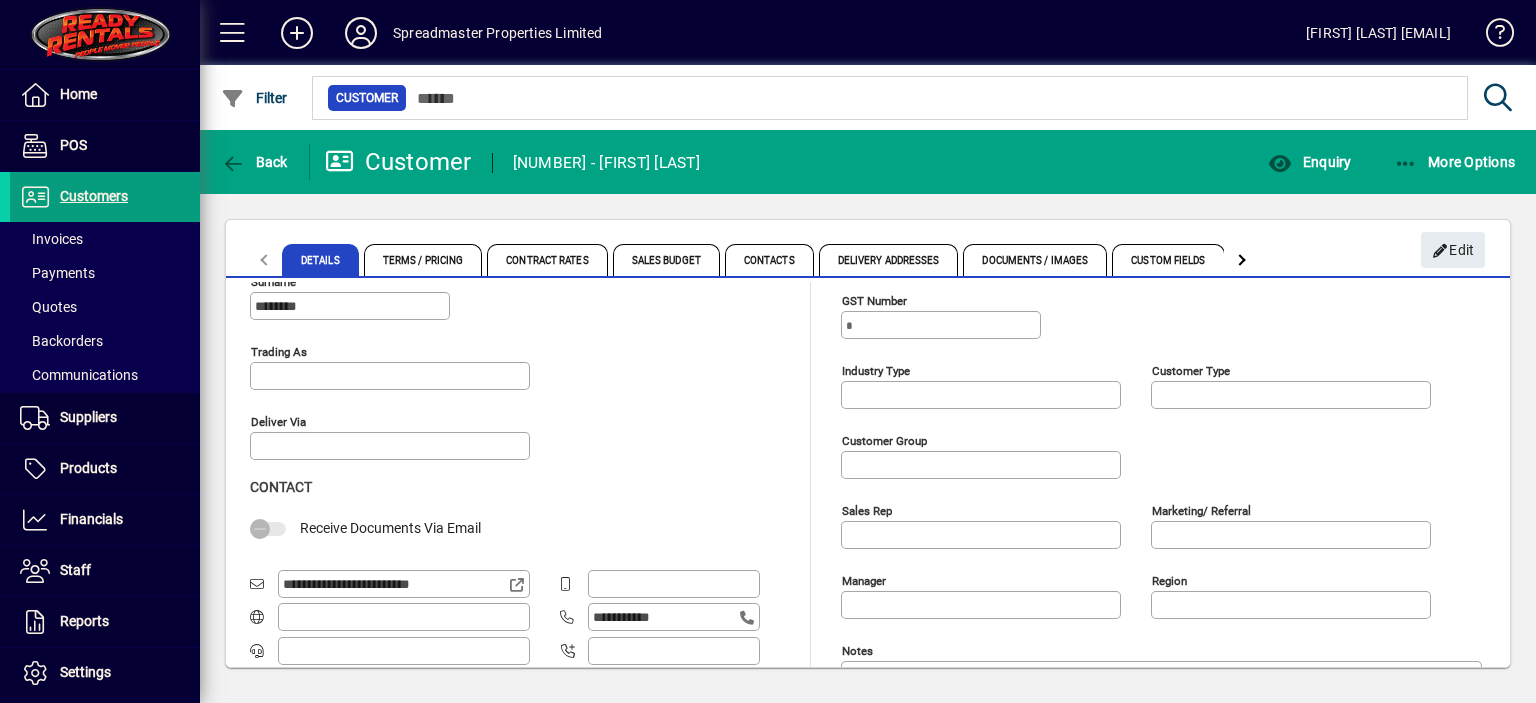 scroll, scrollTop: 300, scrollLeft: 0, axis: vertical 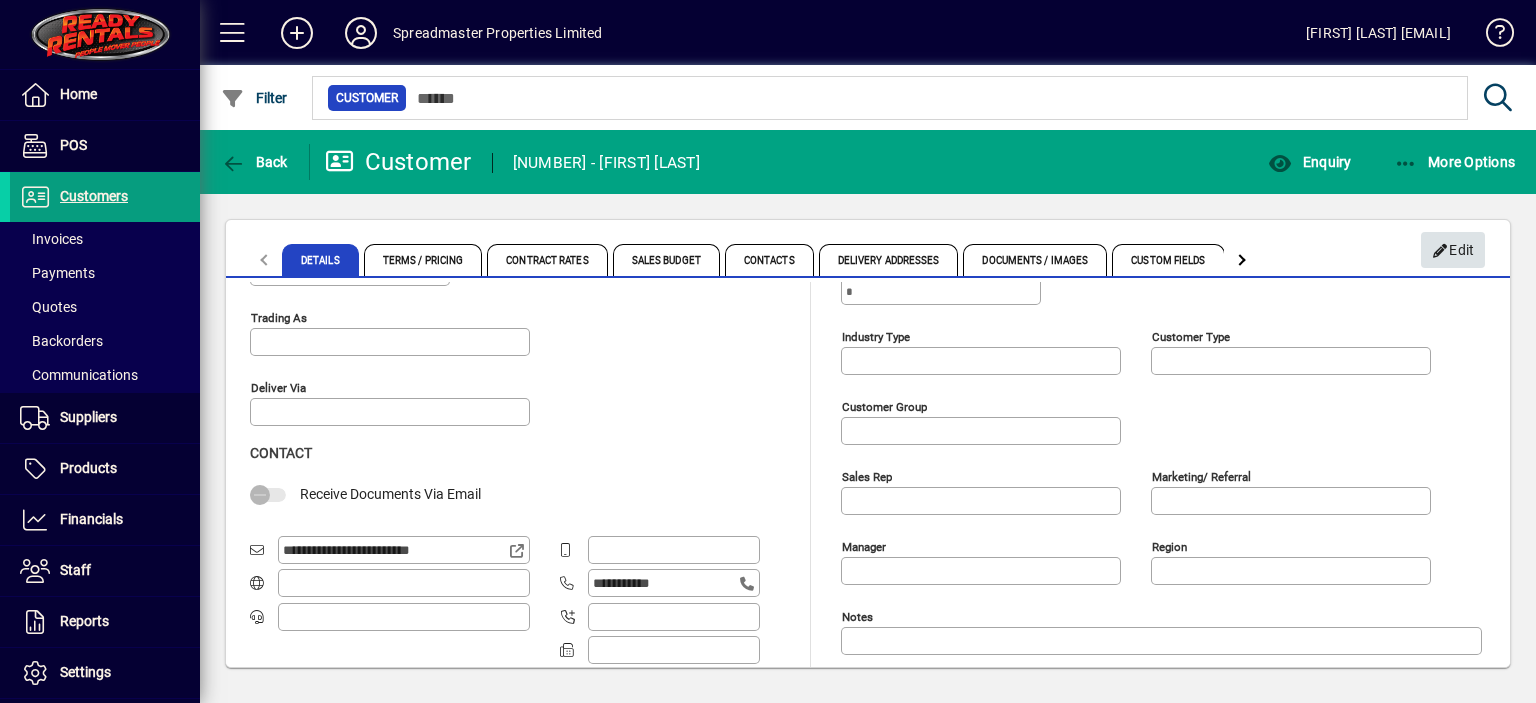 click on "Edit" 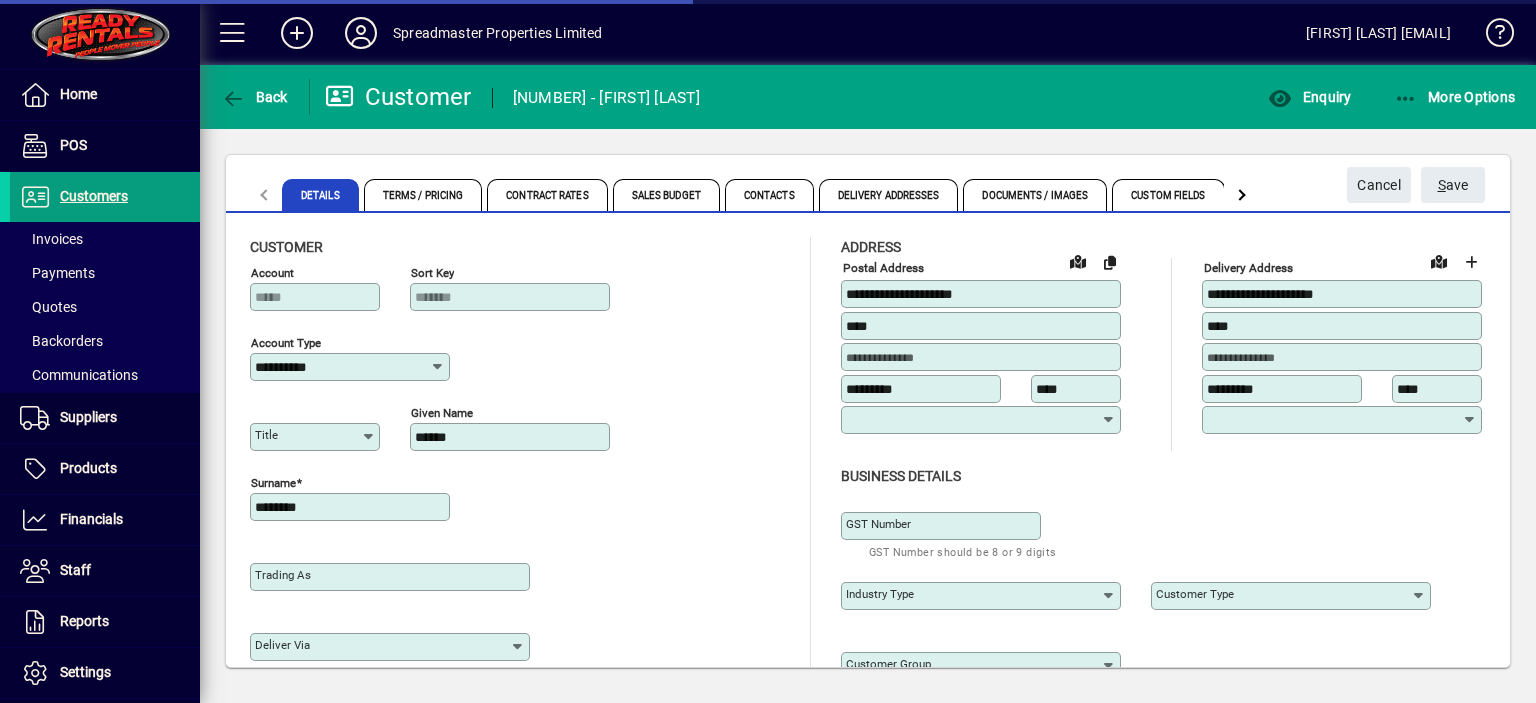 type on "**********" 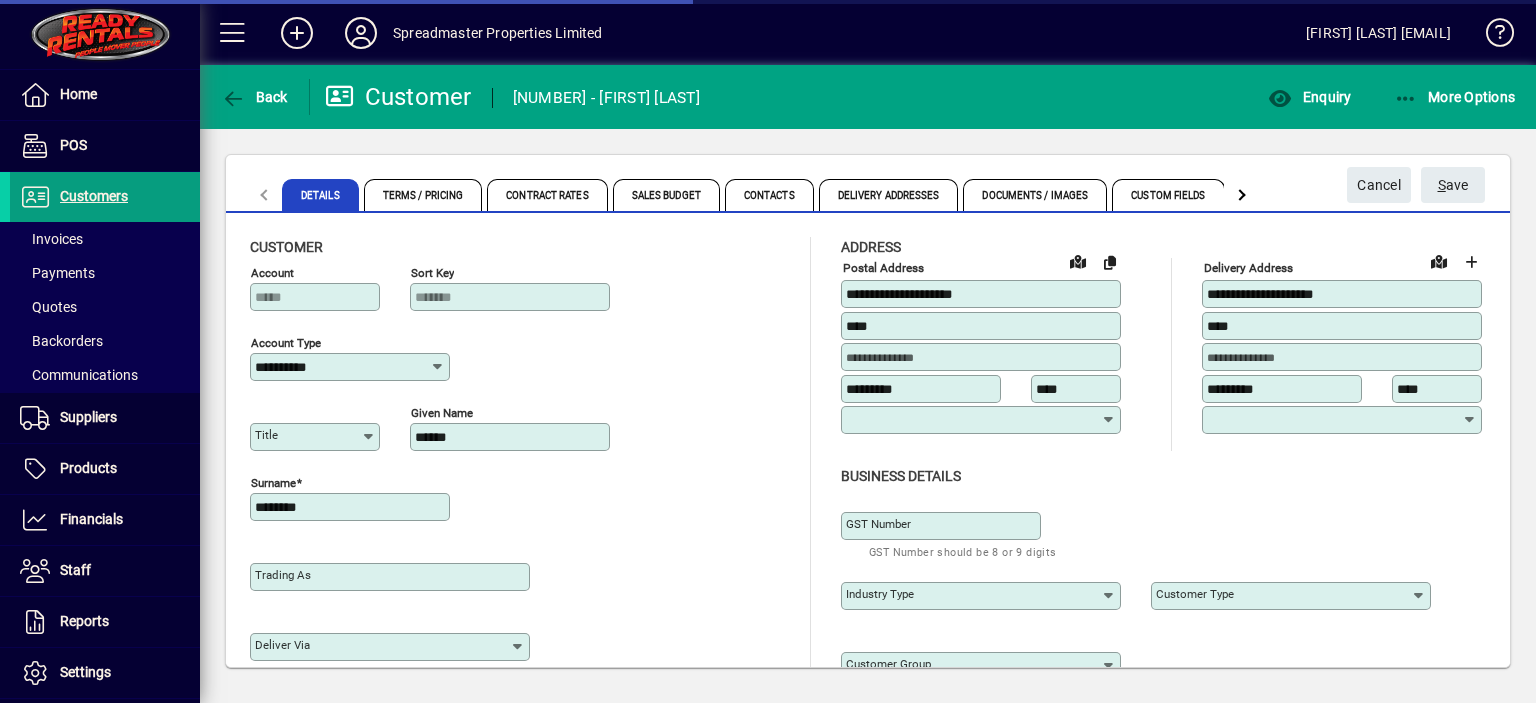 type on "**********" 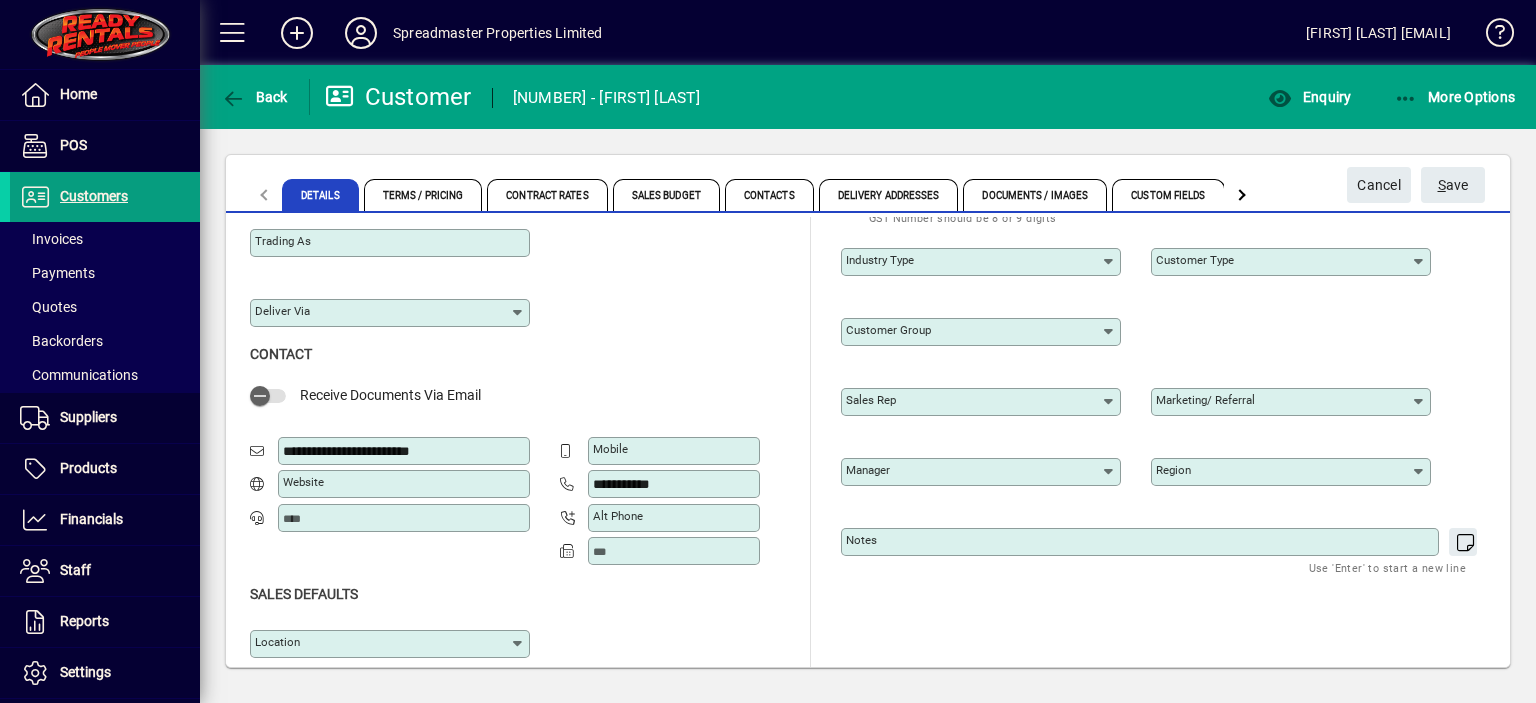 scroll, scrollTop: 350, scrollLeft: 0, axis: vertical 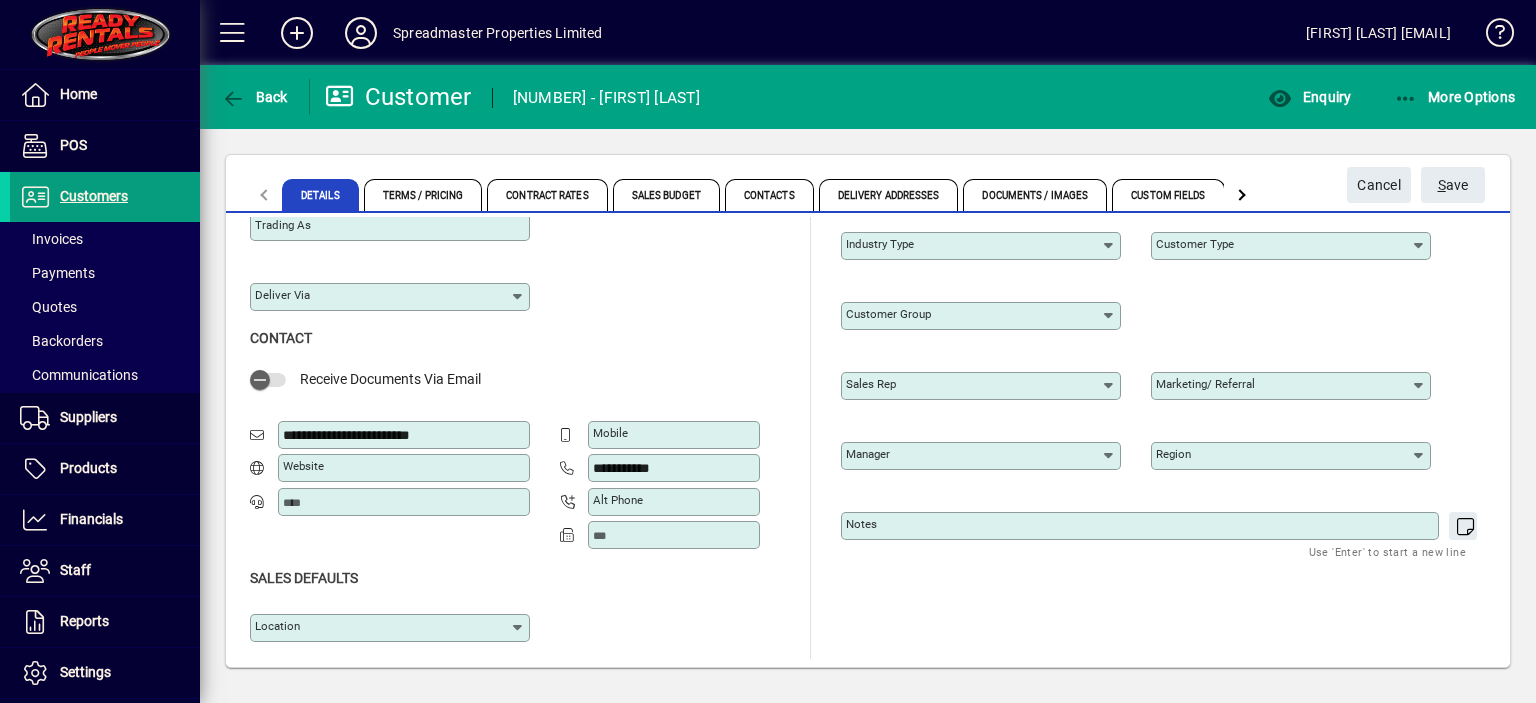 click 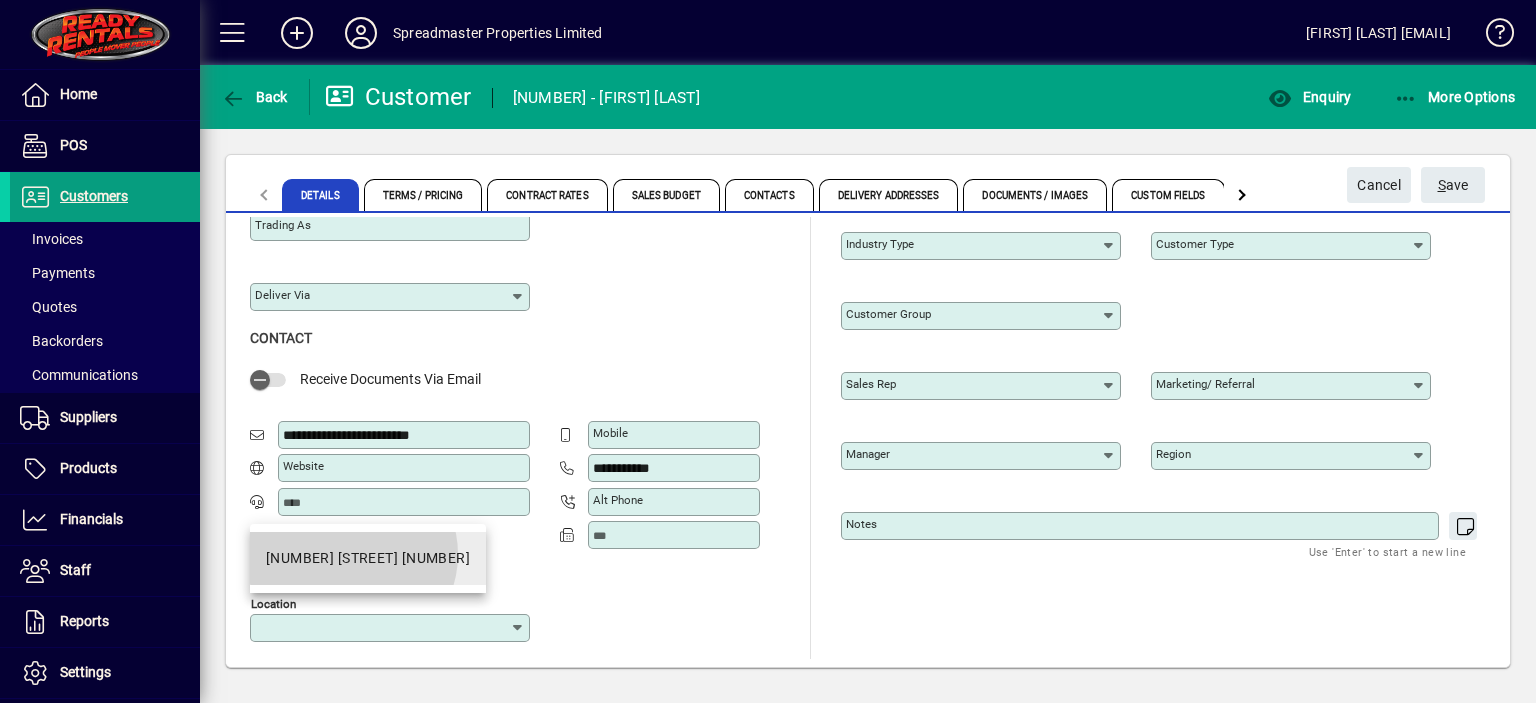 click on "965 State Highway 2" at bounding box center (368, 558) 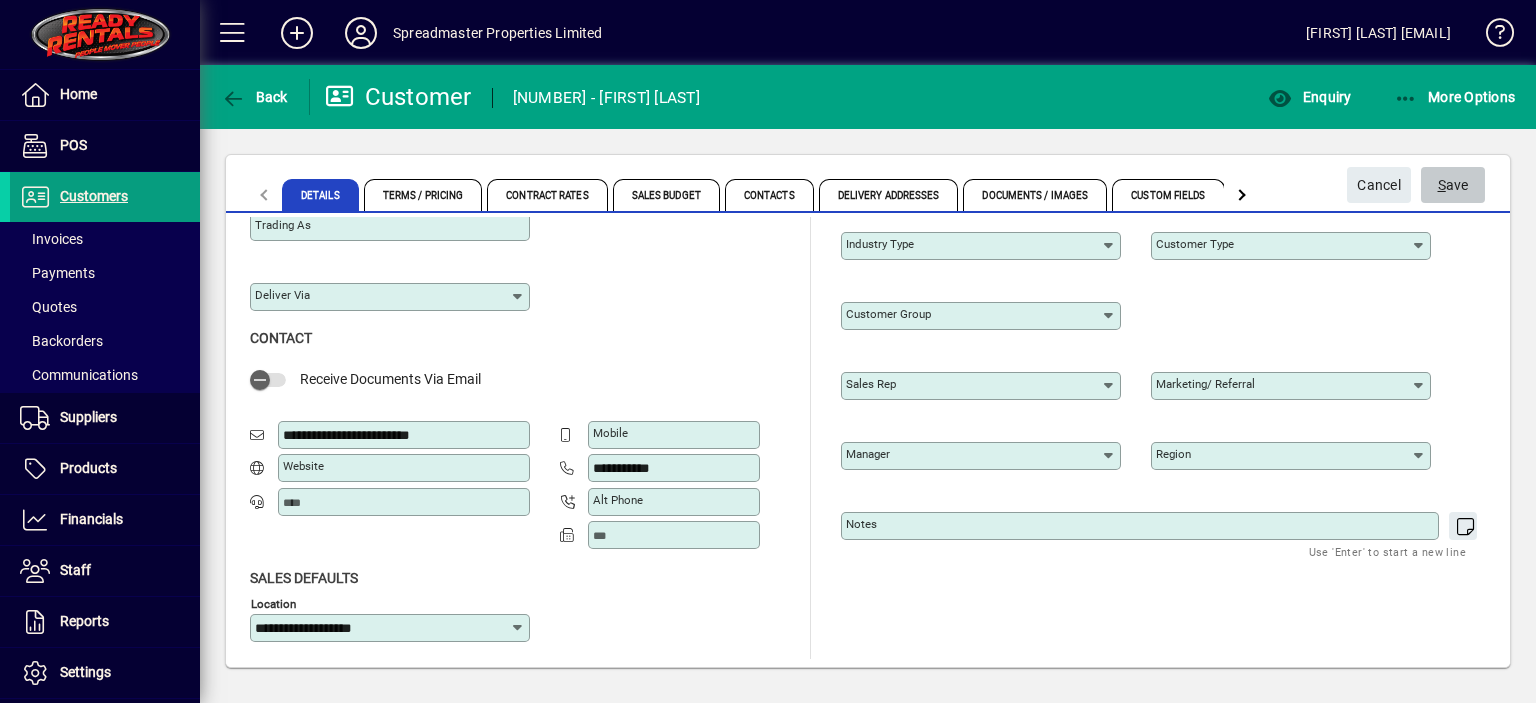 click on "S ave" 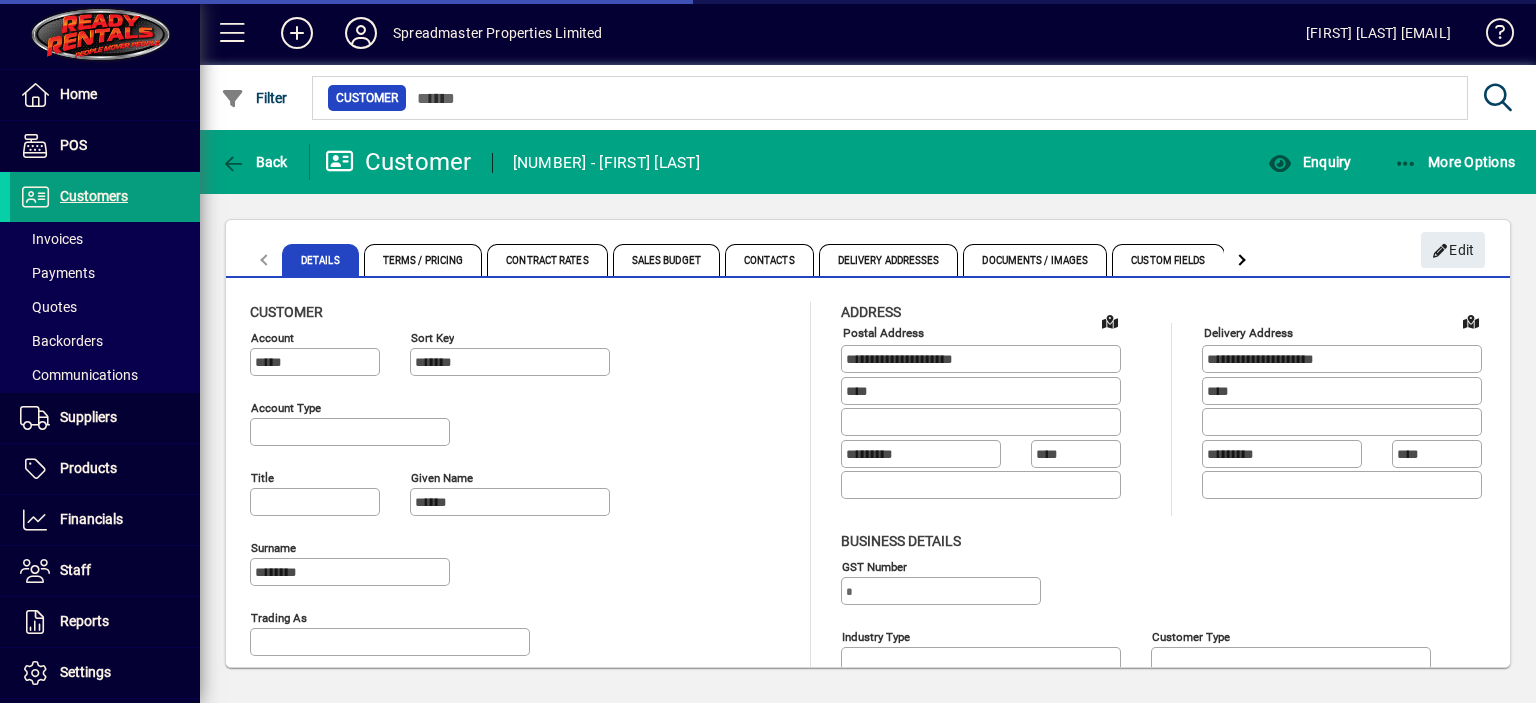 type on "**********" 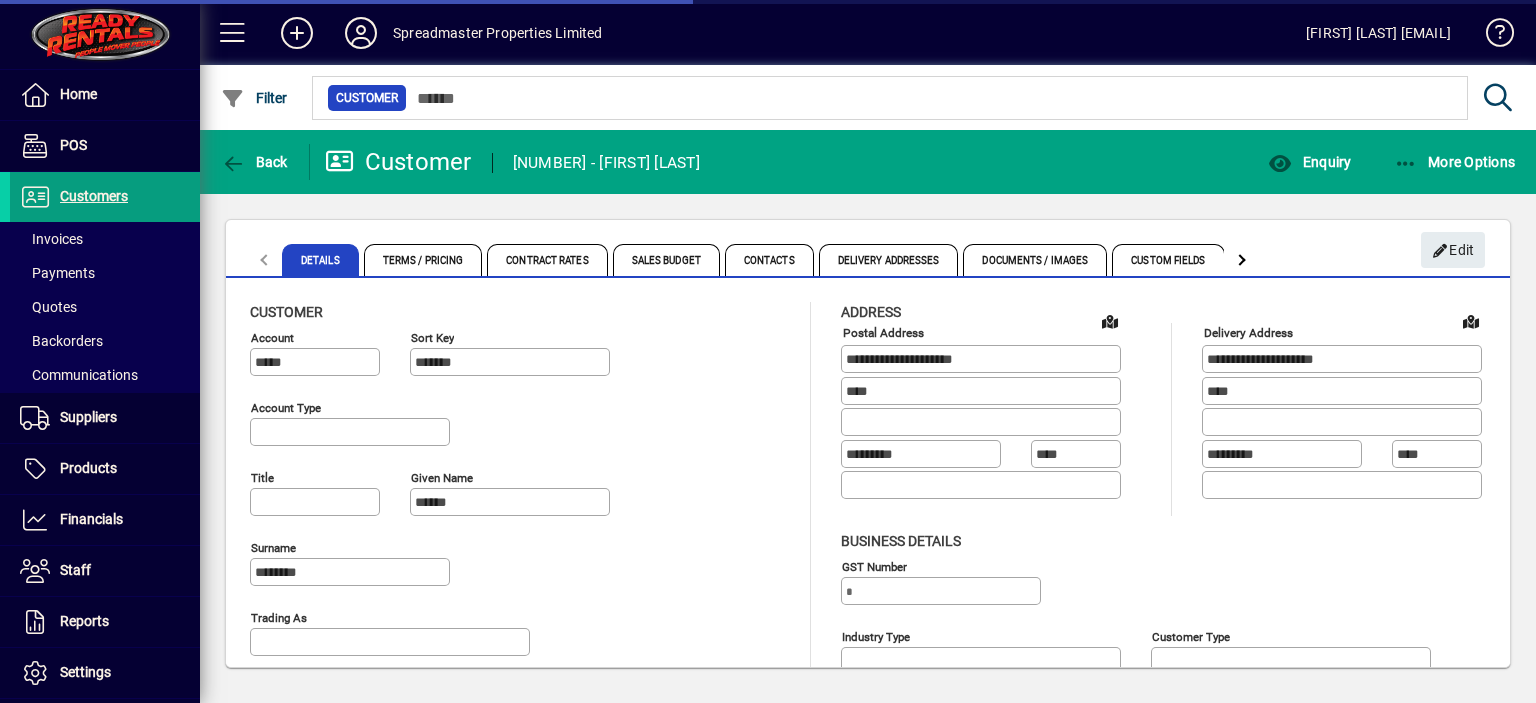 type on "**********" 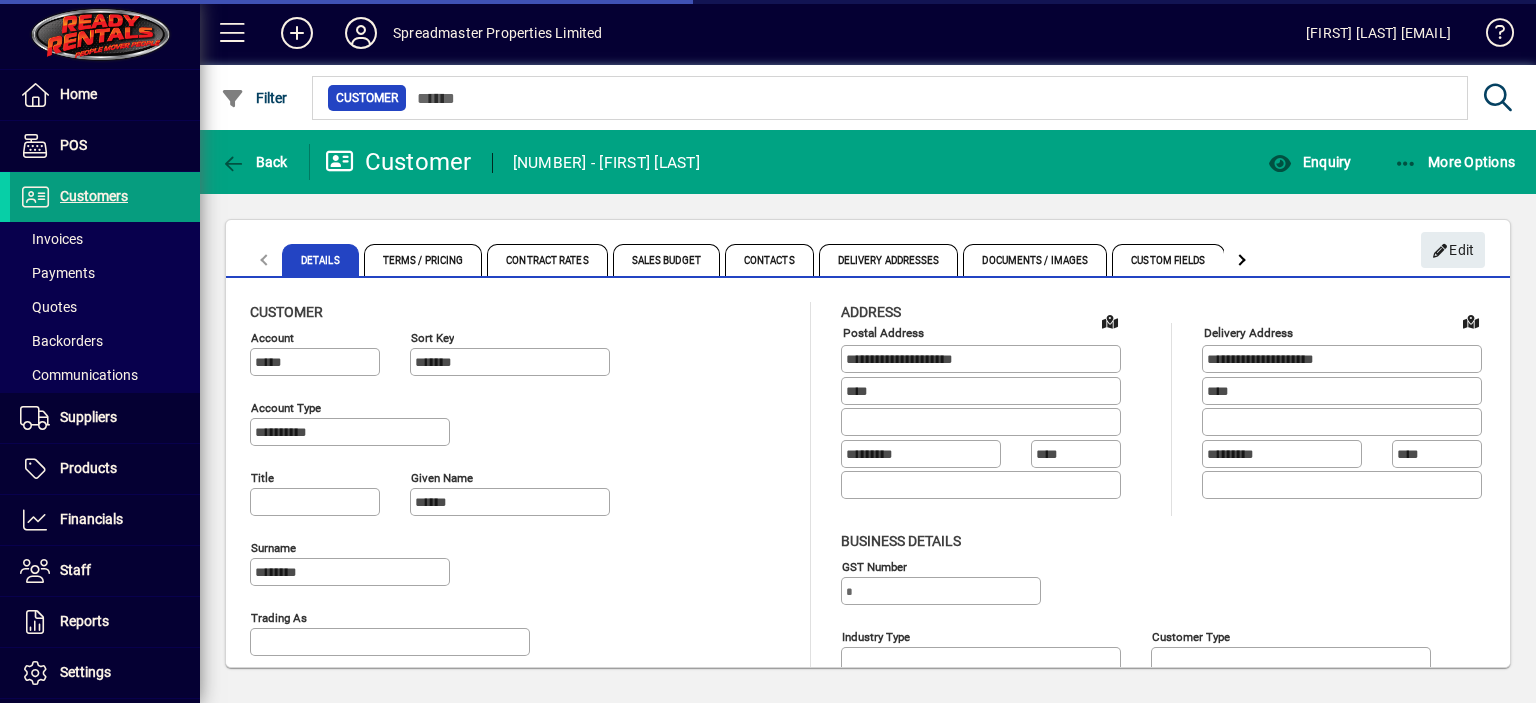 type on "**********" 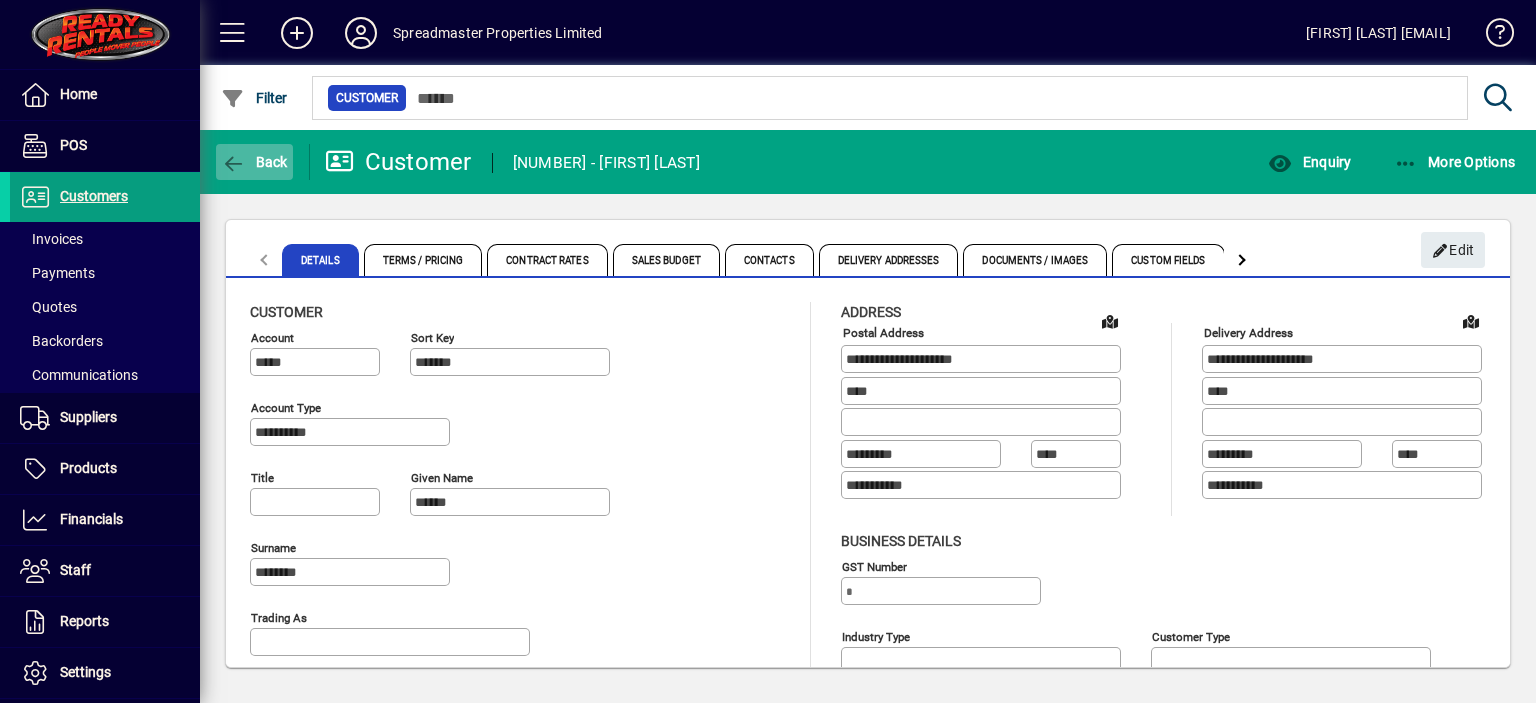 click on "Back" 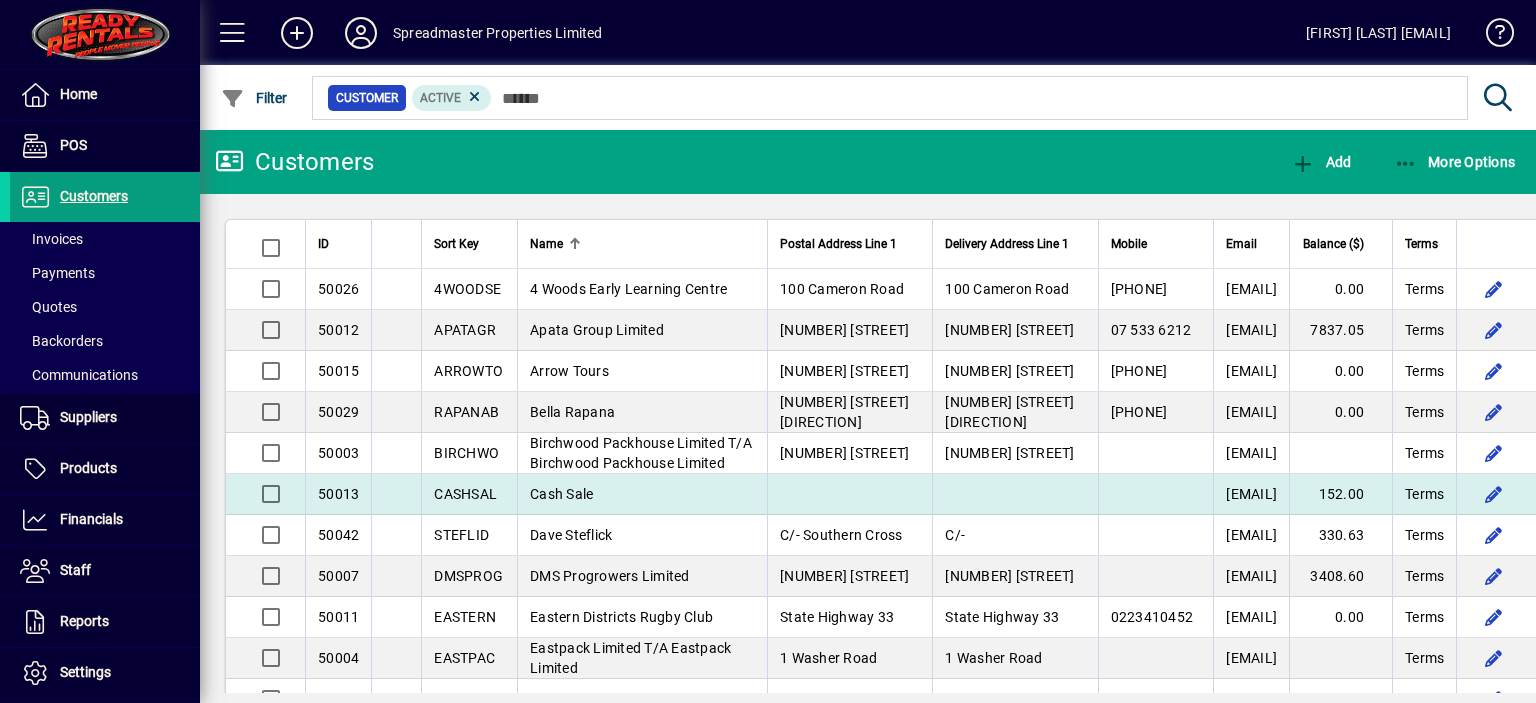 click on "Cash Sale" at bounding box center (561, 494) 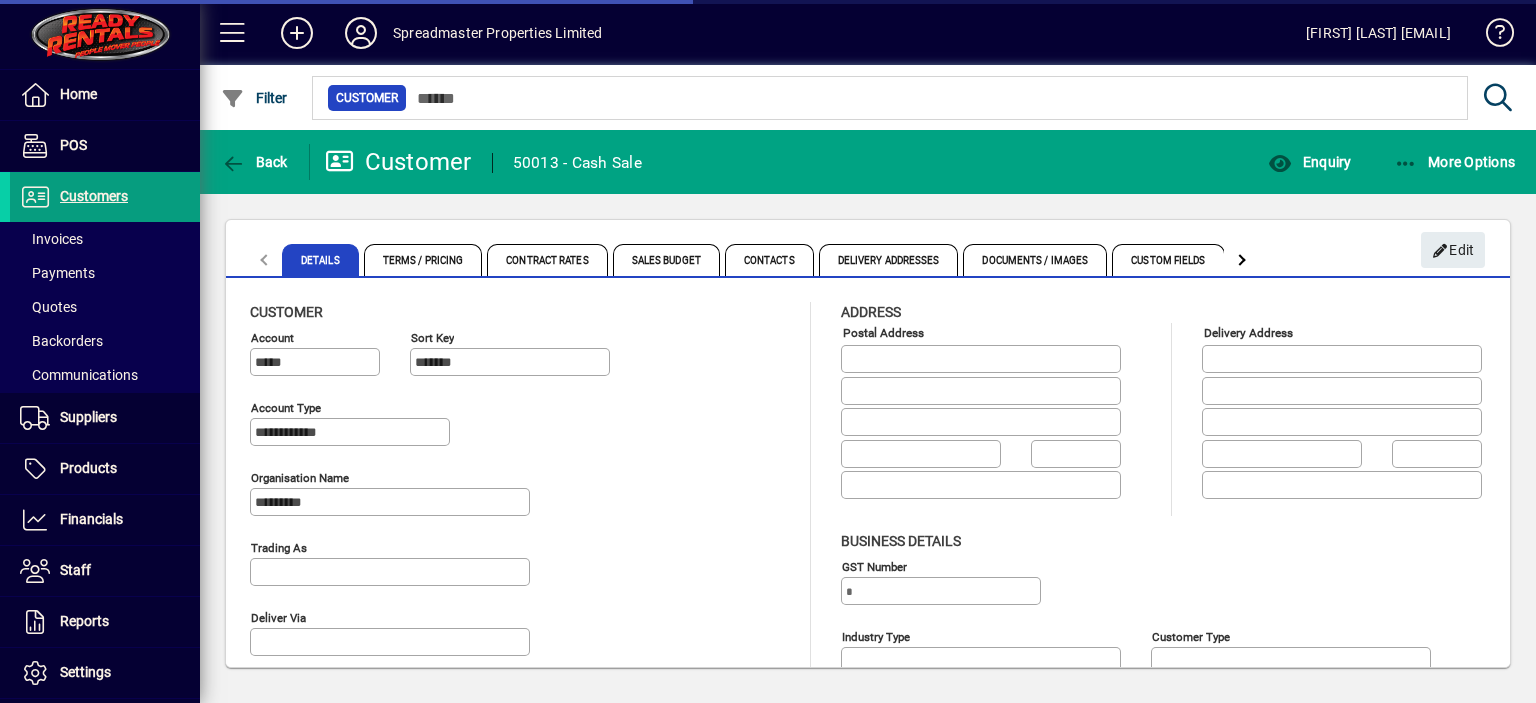 type on "**********" 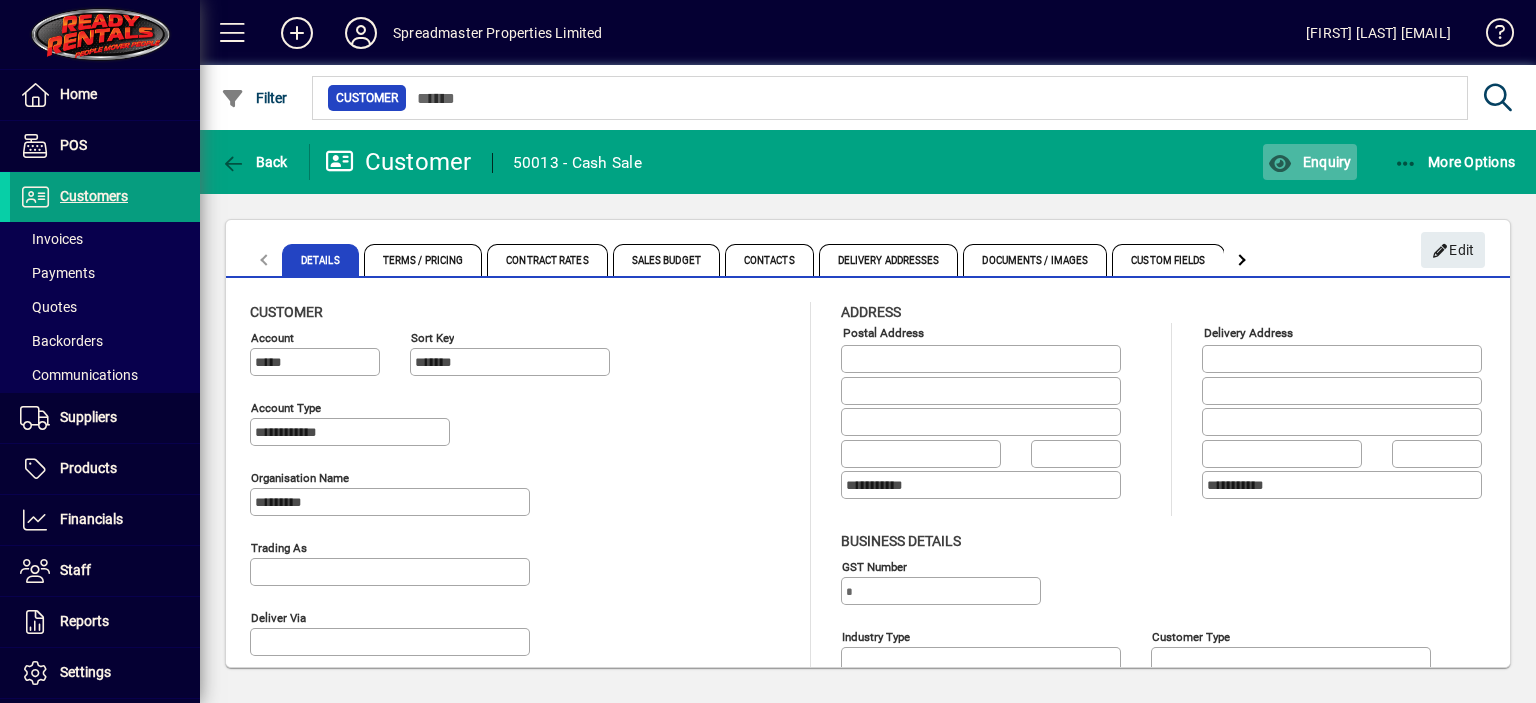click on "Enquiry" 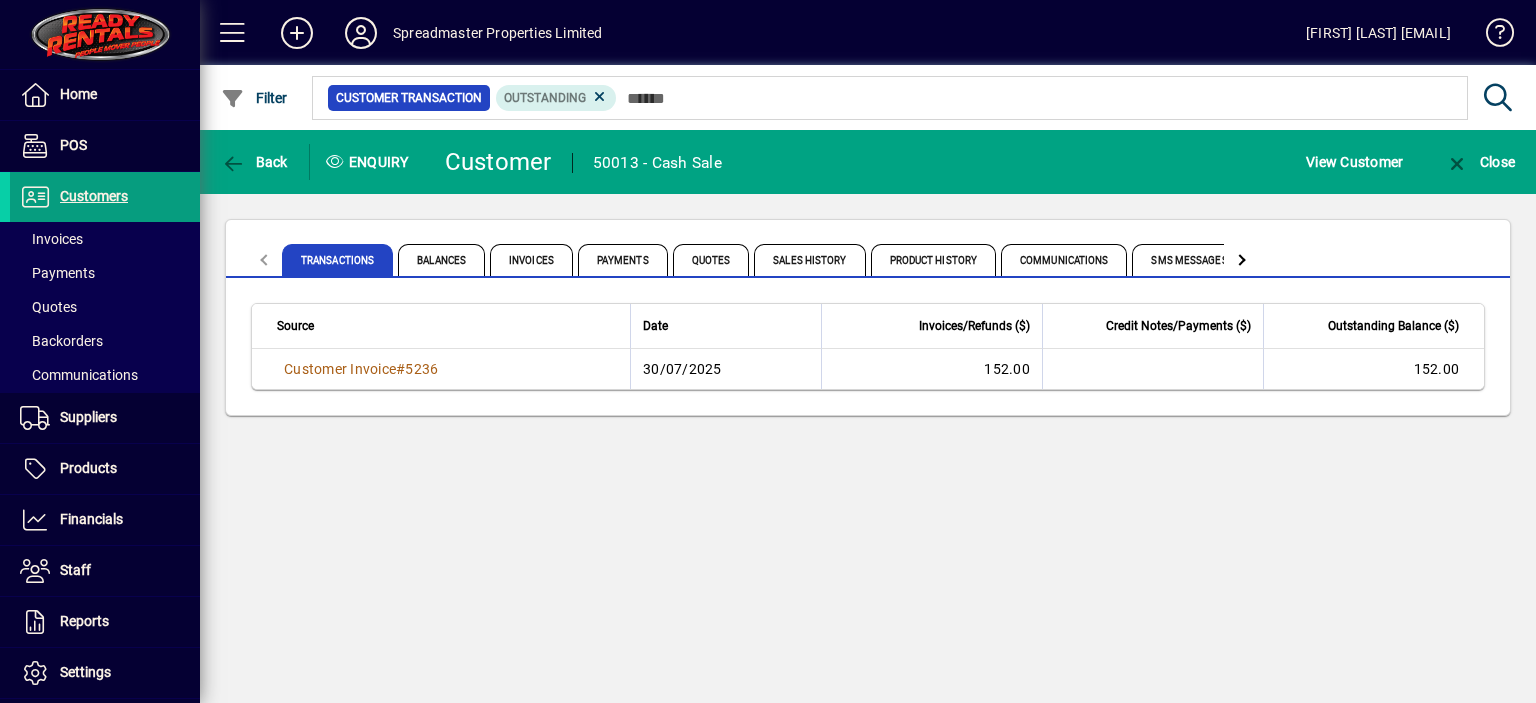 click on "#" at bounding box center (400, 369) 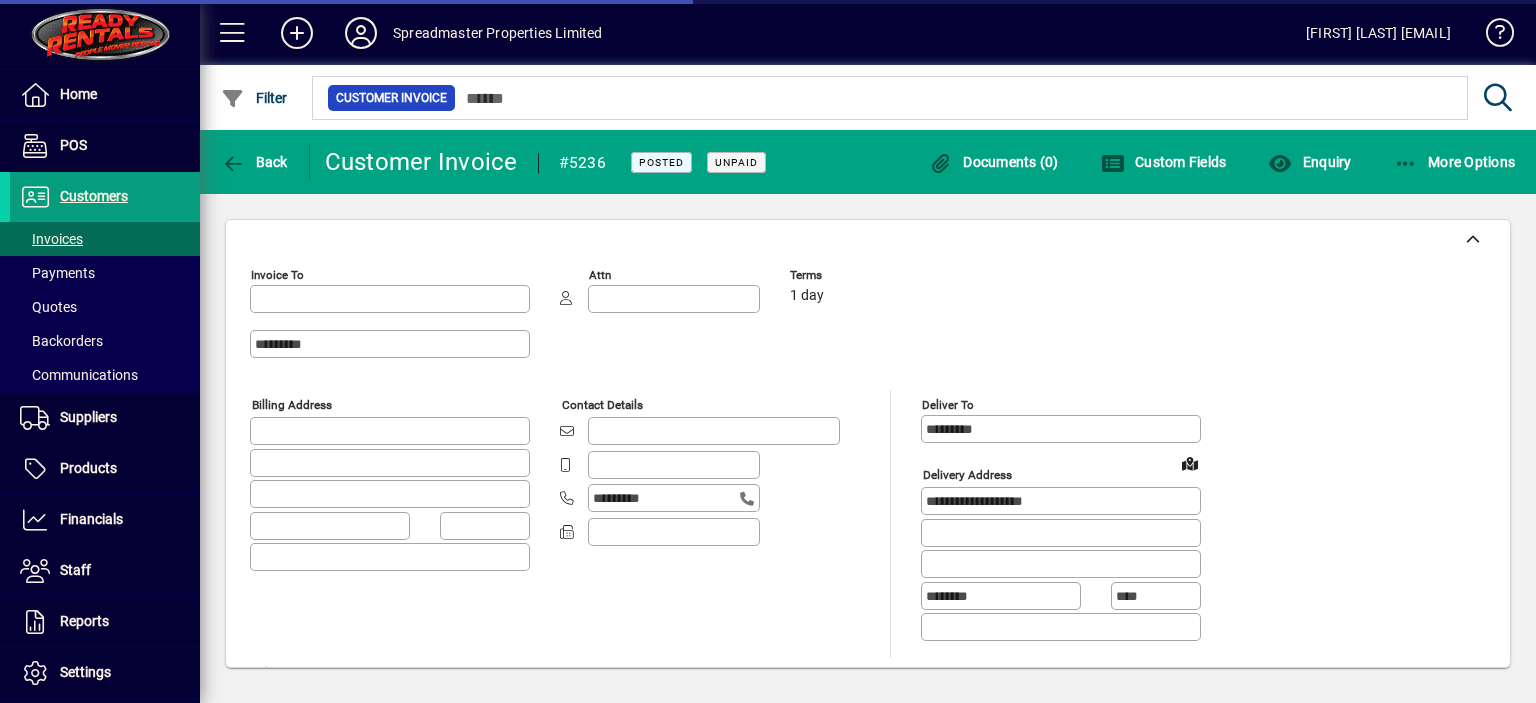 type on "**********" 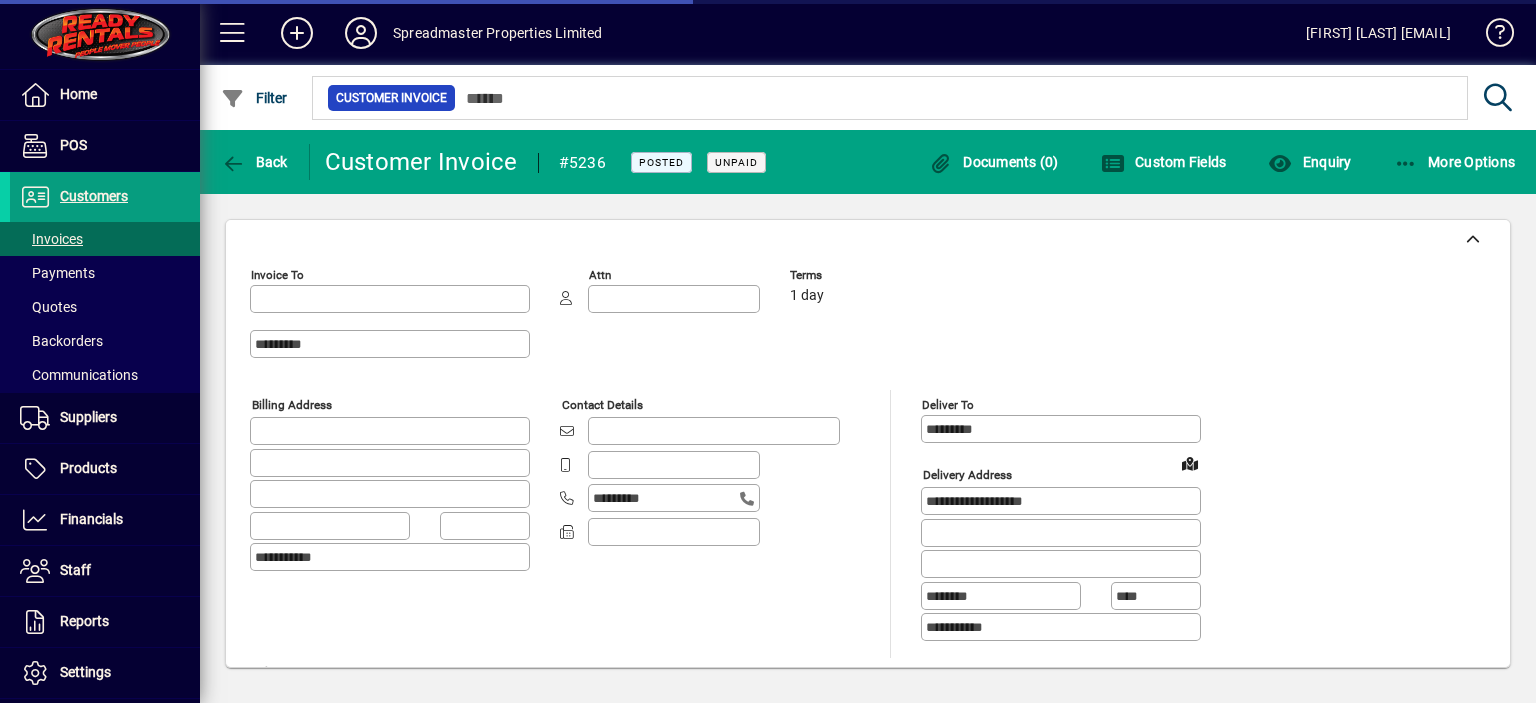 type on "**********" 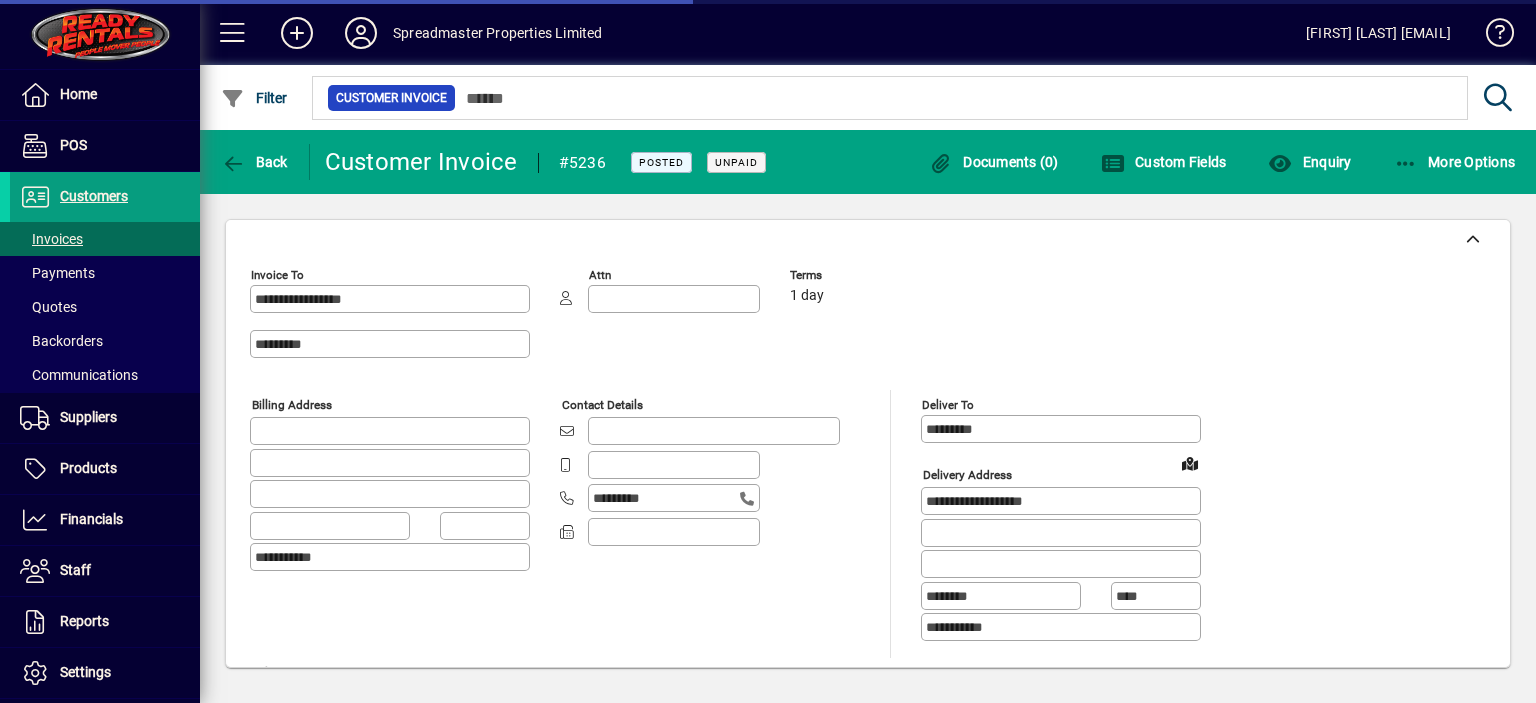 type on "**********" 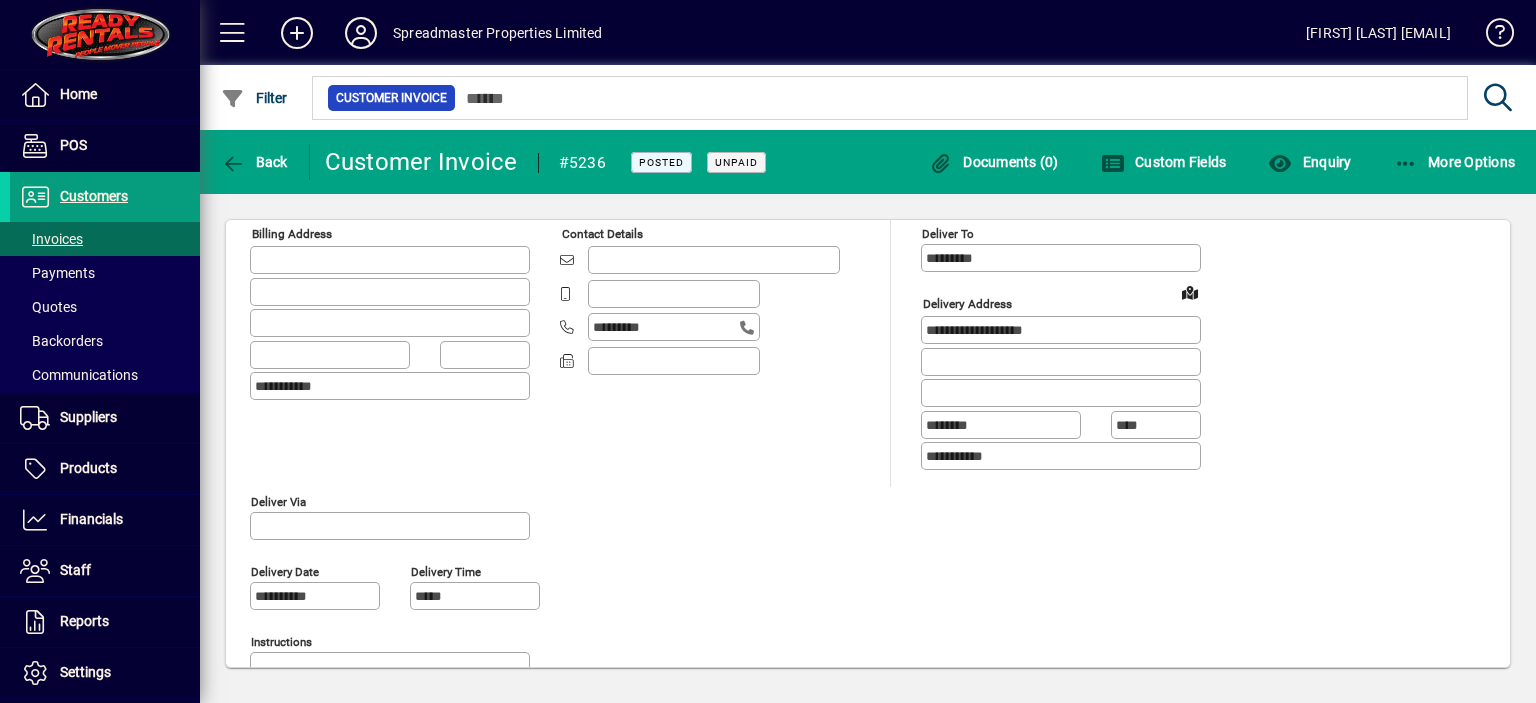 scroll, scrollTop: 0, scrollLeft: 0, axis: both 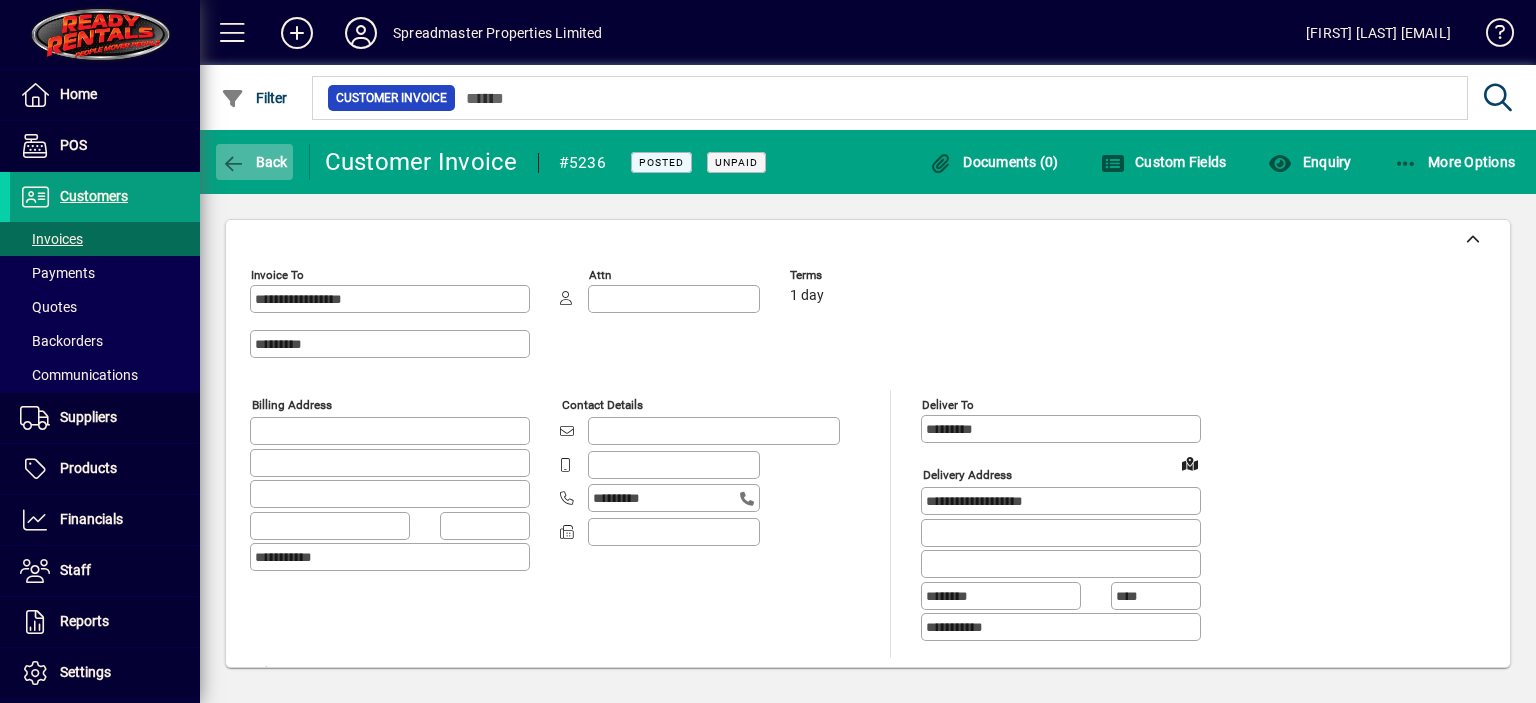 click on "Back" 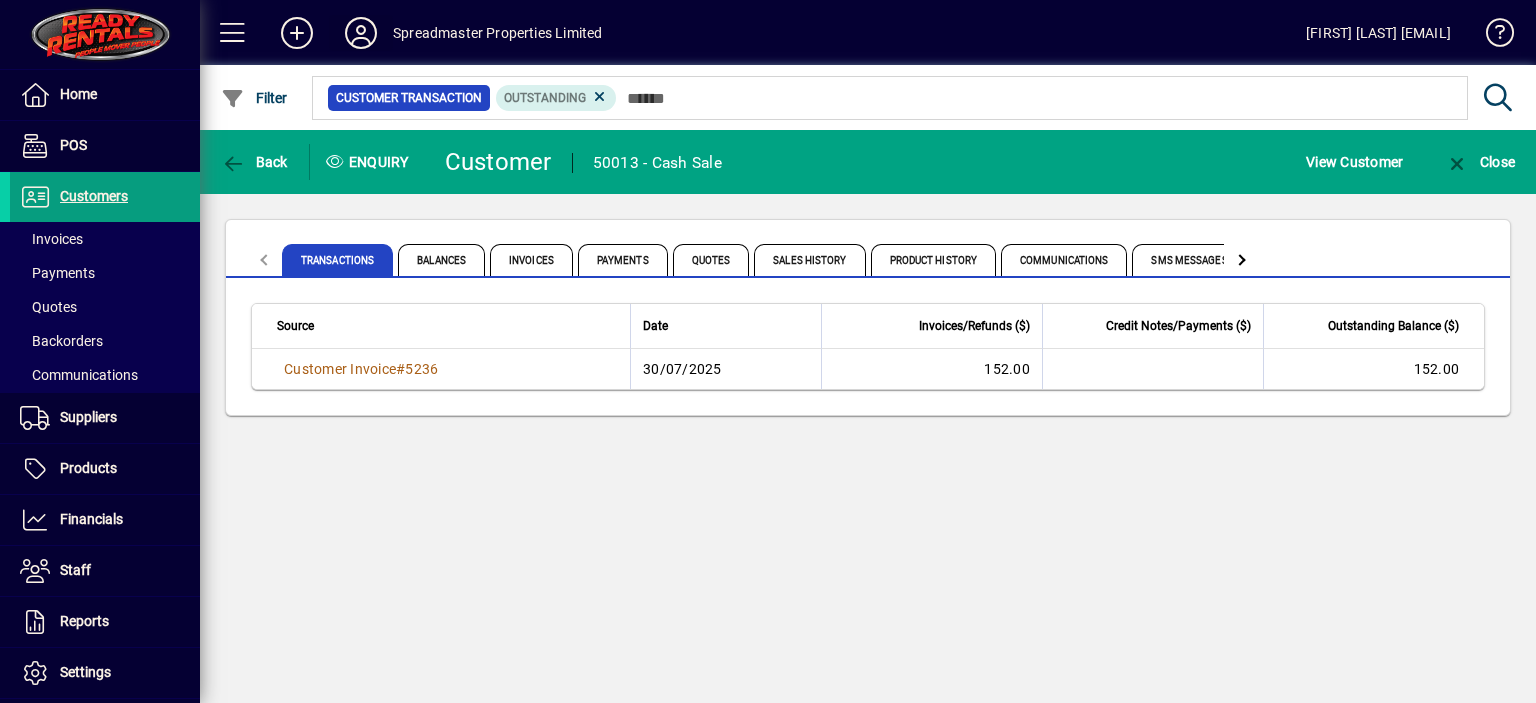 click 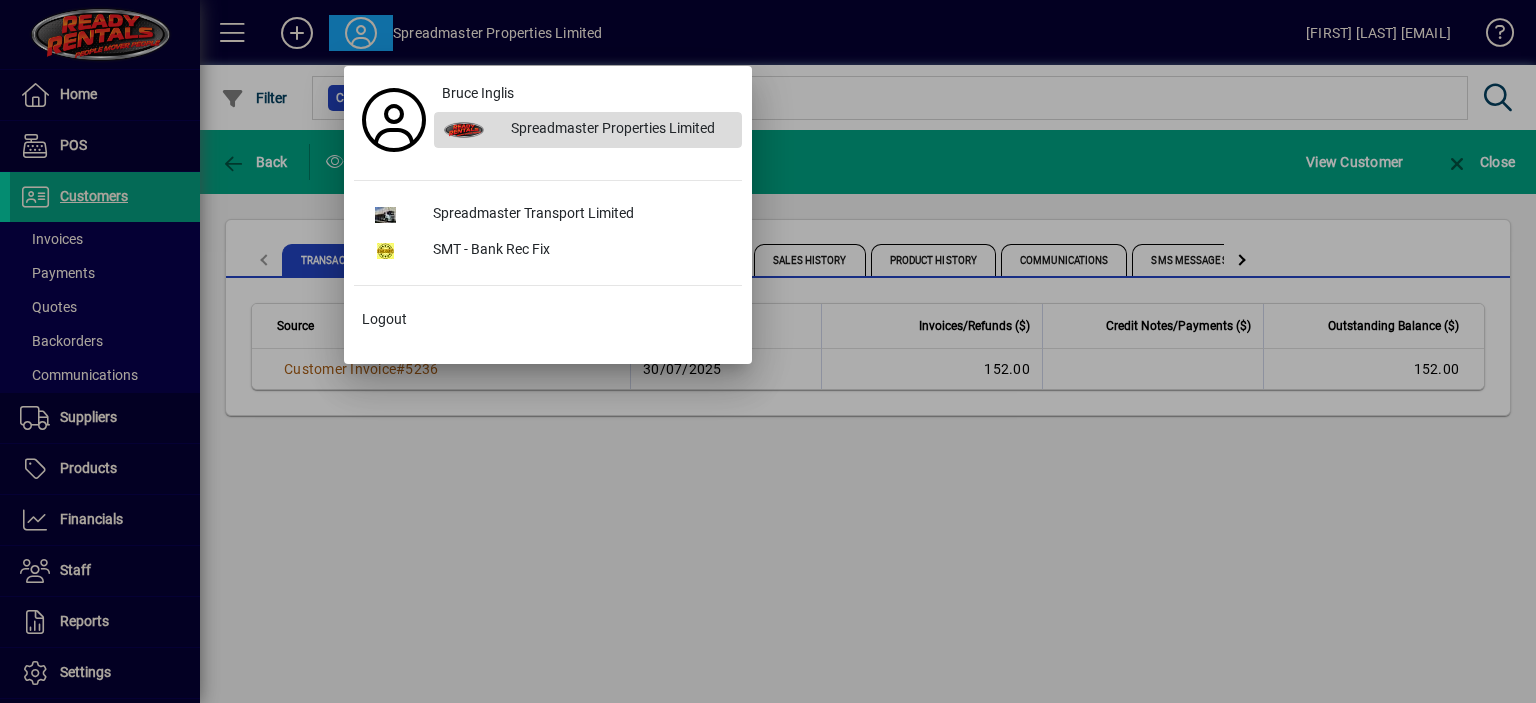 click on "Spreadmaster Properties Limited" at bounding box center [618, 130] 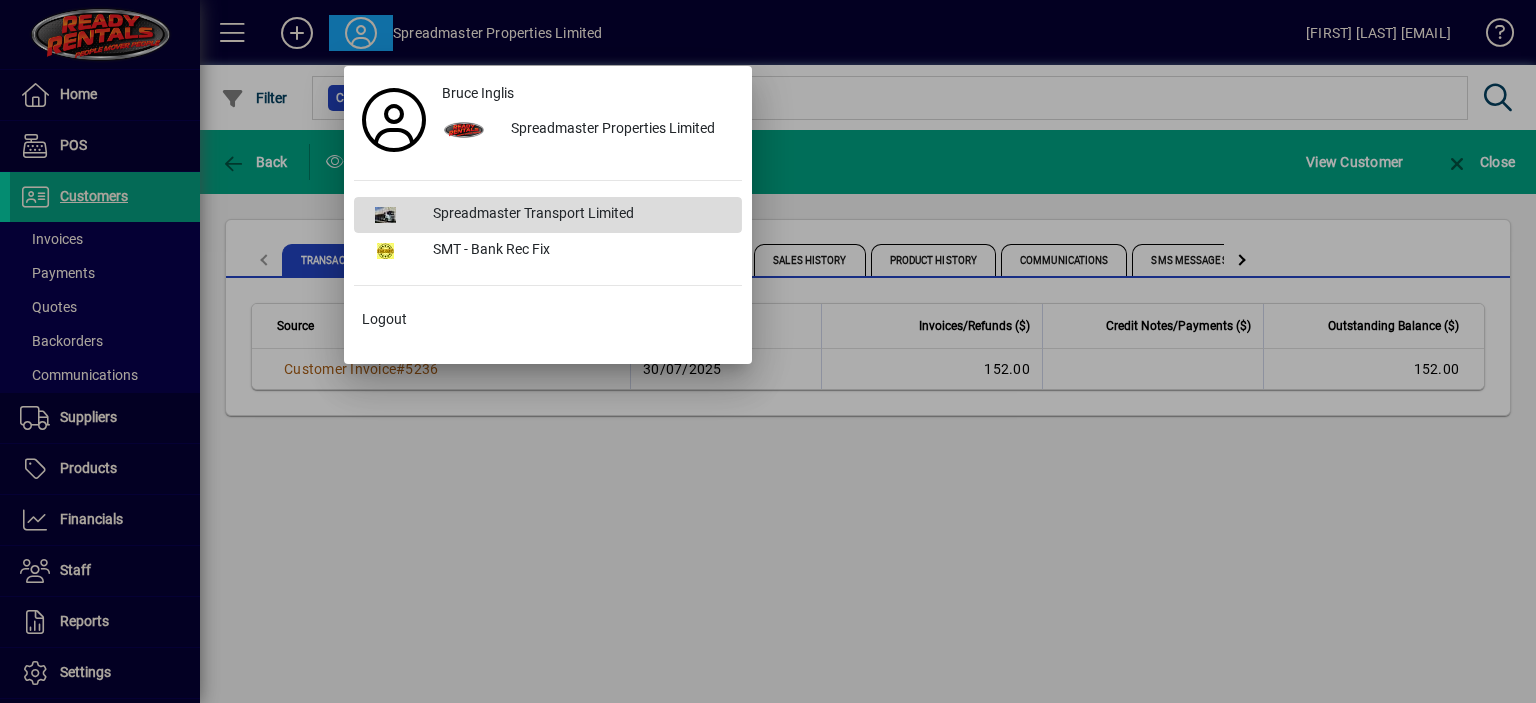 click on "Spreadmaster Transport Limited" at bounding box center [579, 215] 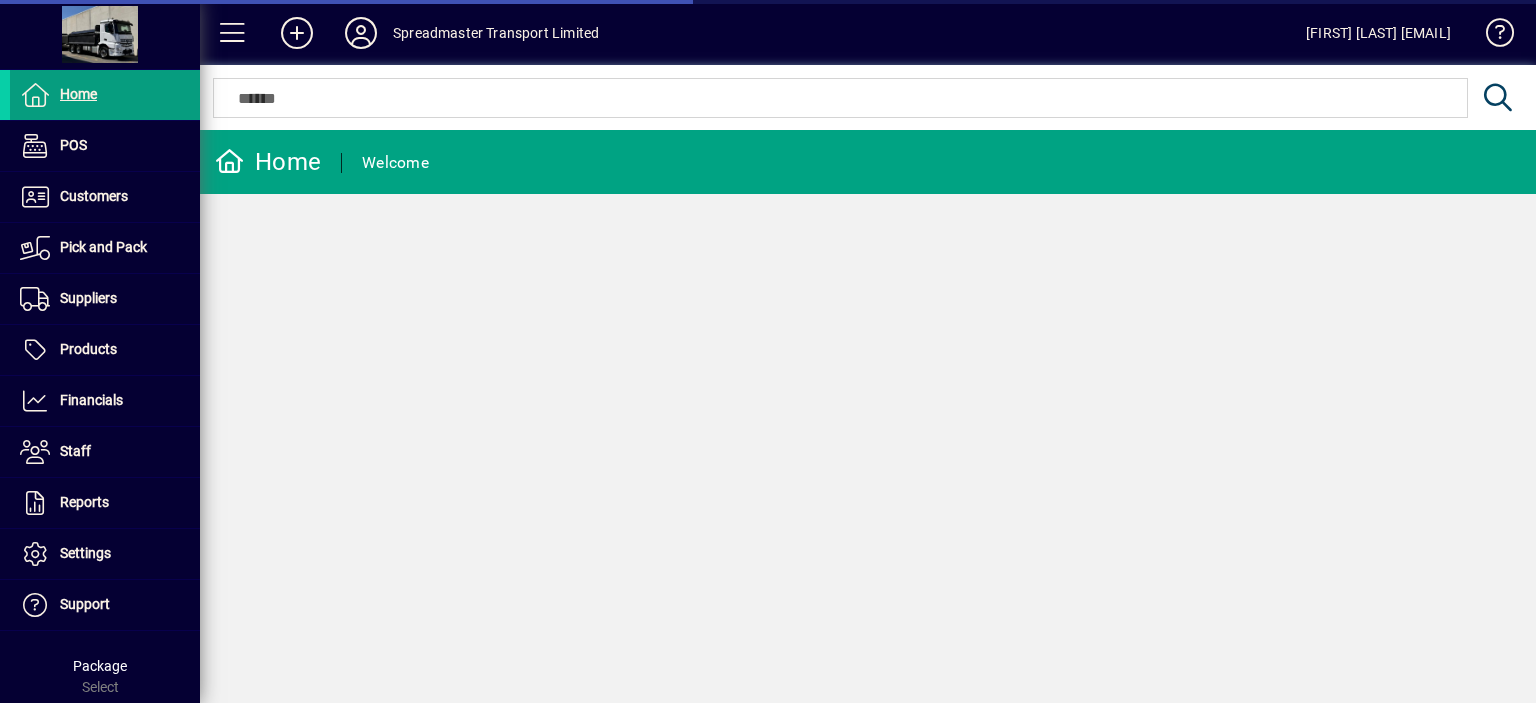 scroll, scrollTop: 0, scrollLeft: 0, axis: both 